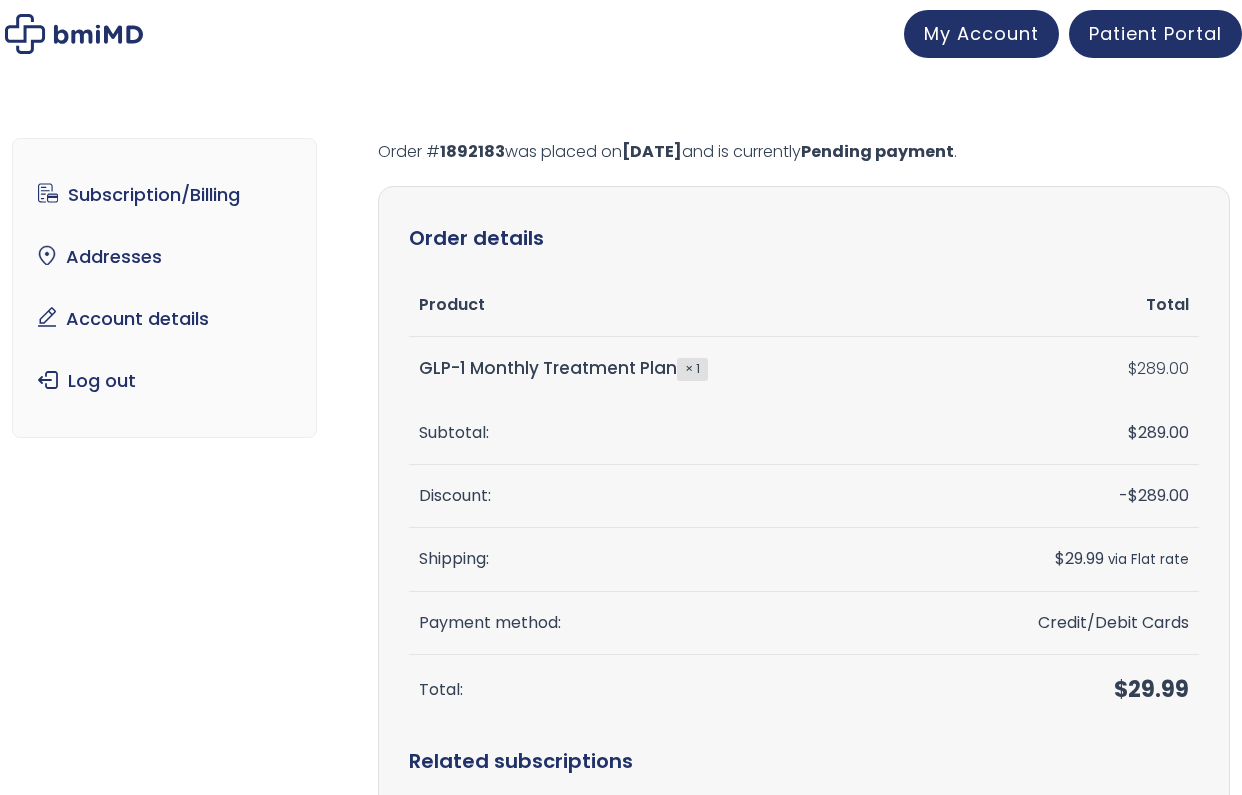 scroll, scrollTop: 0, scrollLeft: 0, axis: both 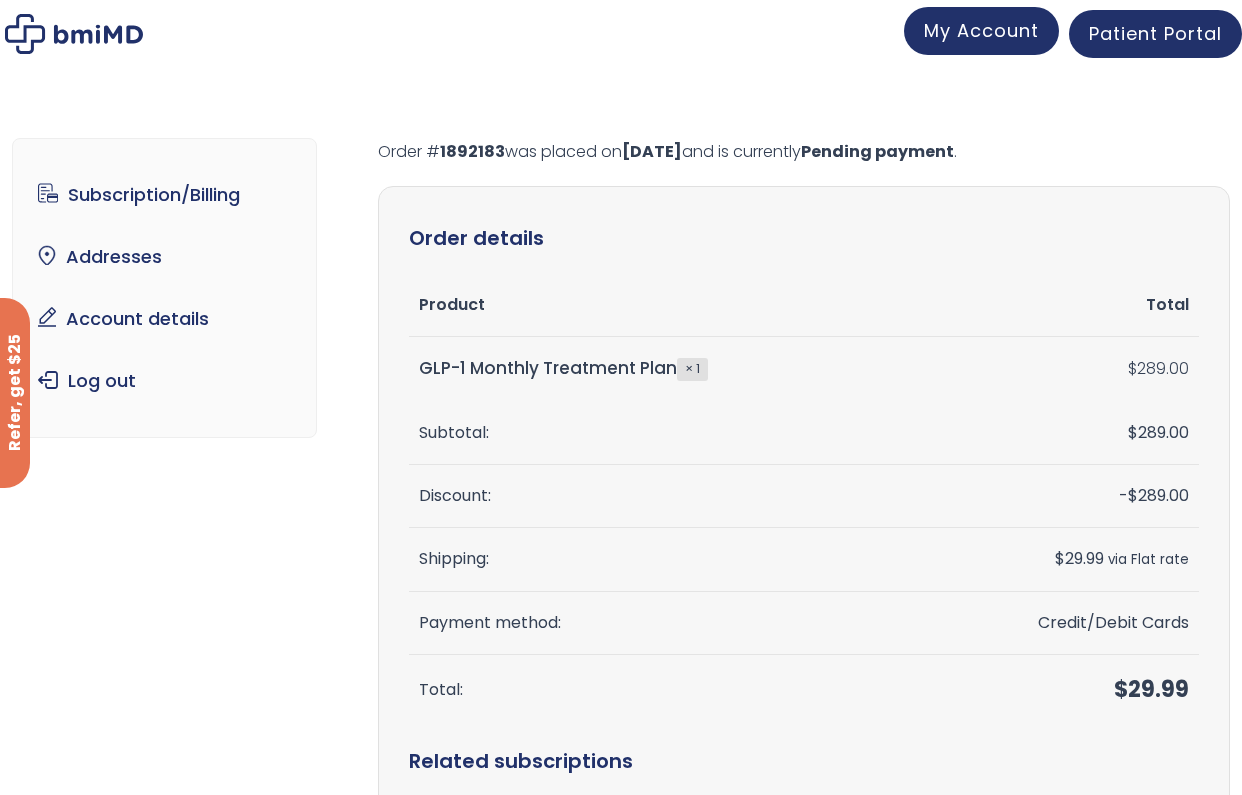 click on "My Account" at bounding box center (981, 31) 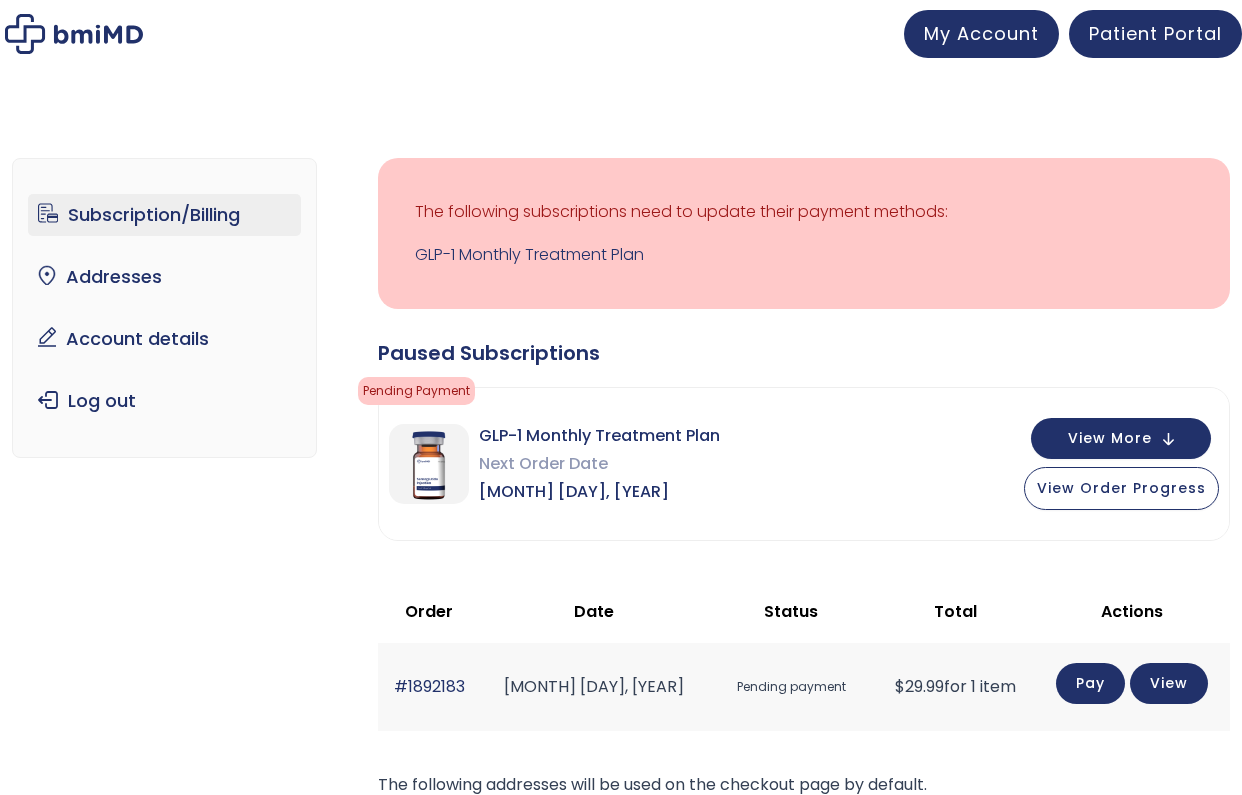 scroll, scrollTop: 0, scrollLeft: 0, axis: both 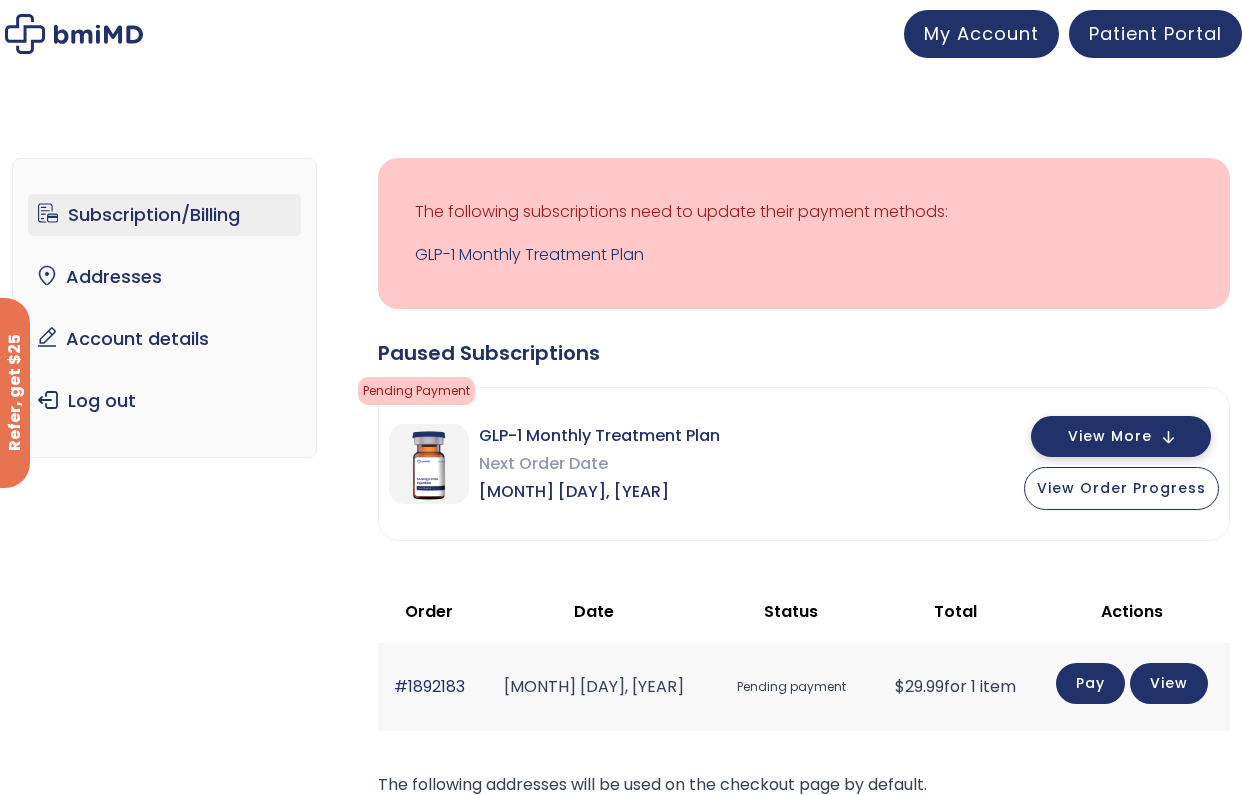click on "View More" at bounding box center [1121, 436] 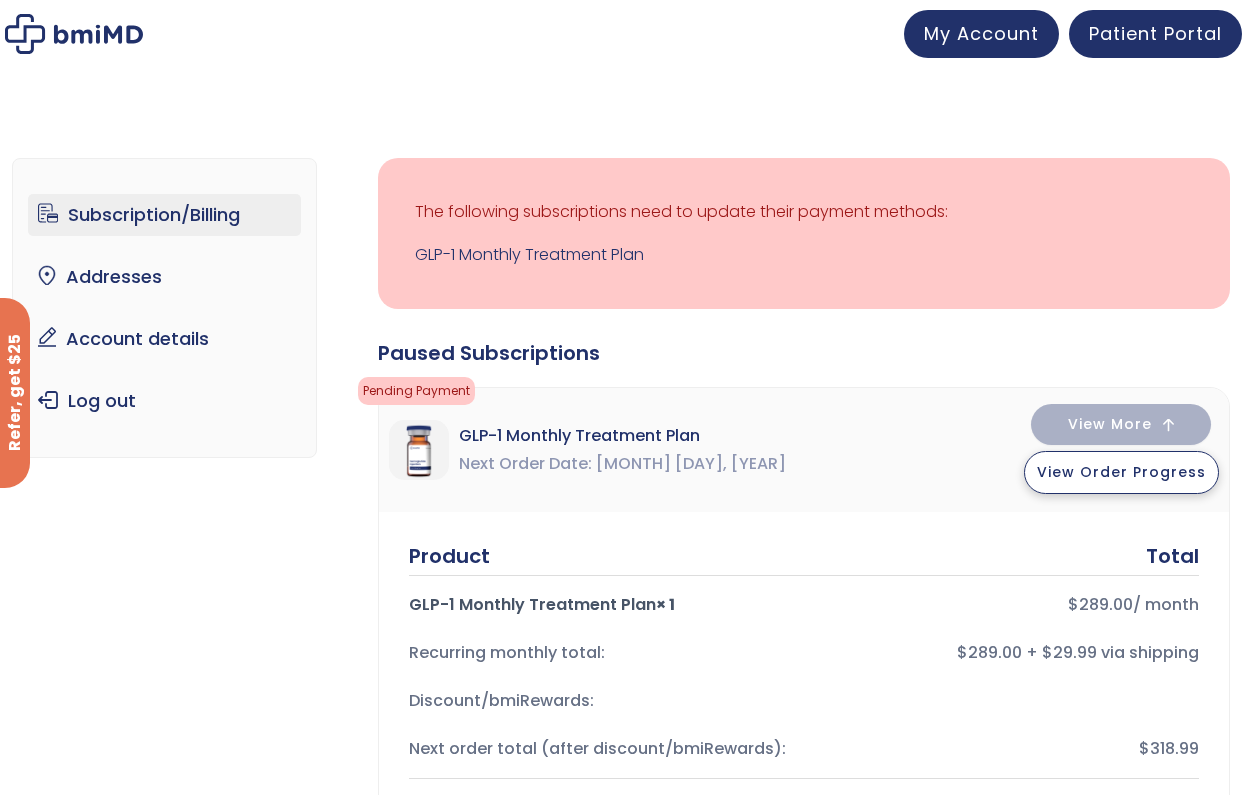click on "View Order Progress" at bounding box center (1121, 472) 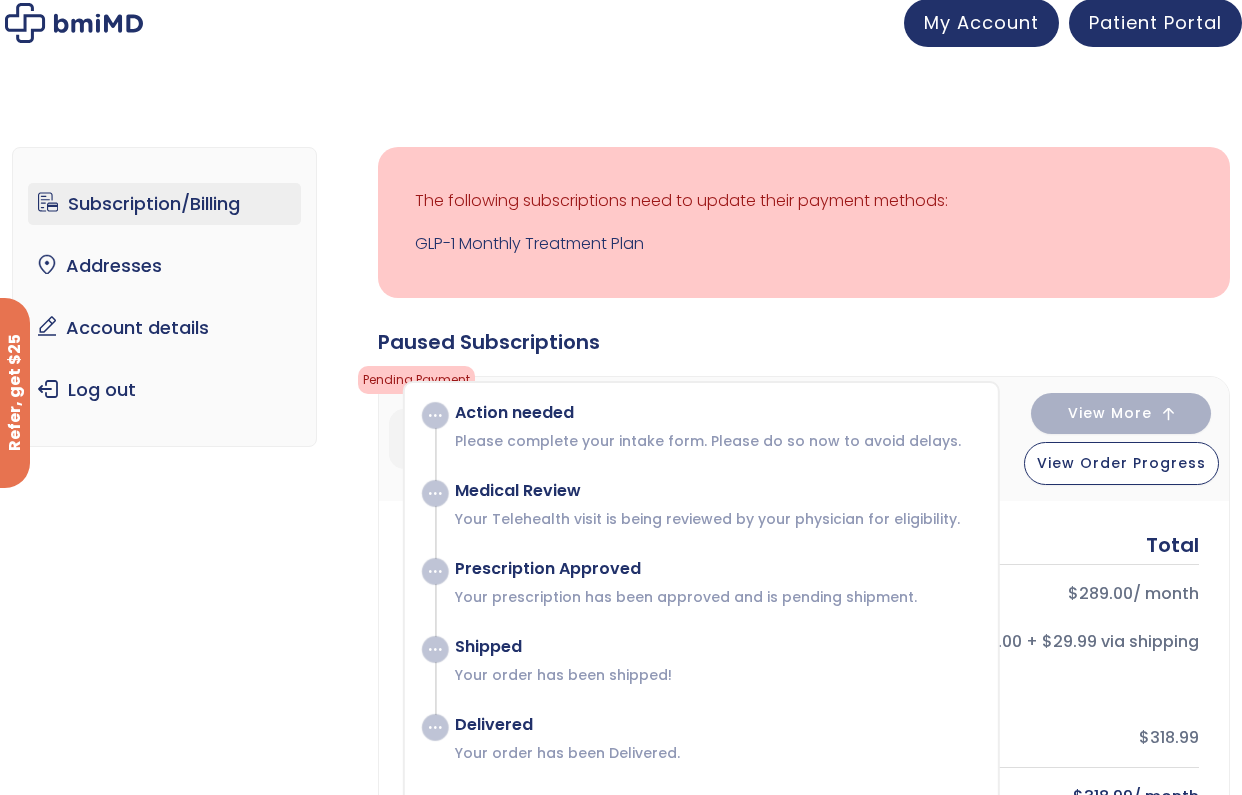 scroll, scrollTop: 0, scrollLeft: 0, axis: both 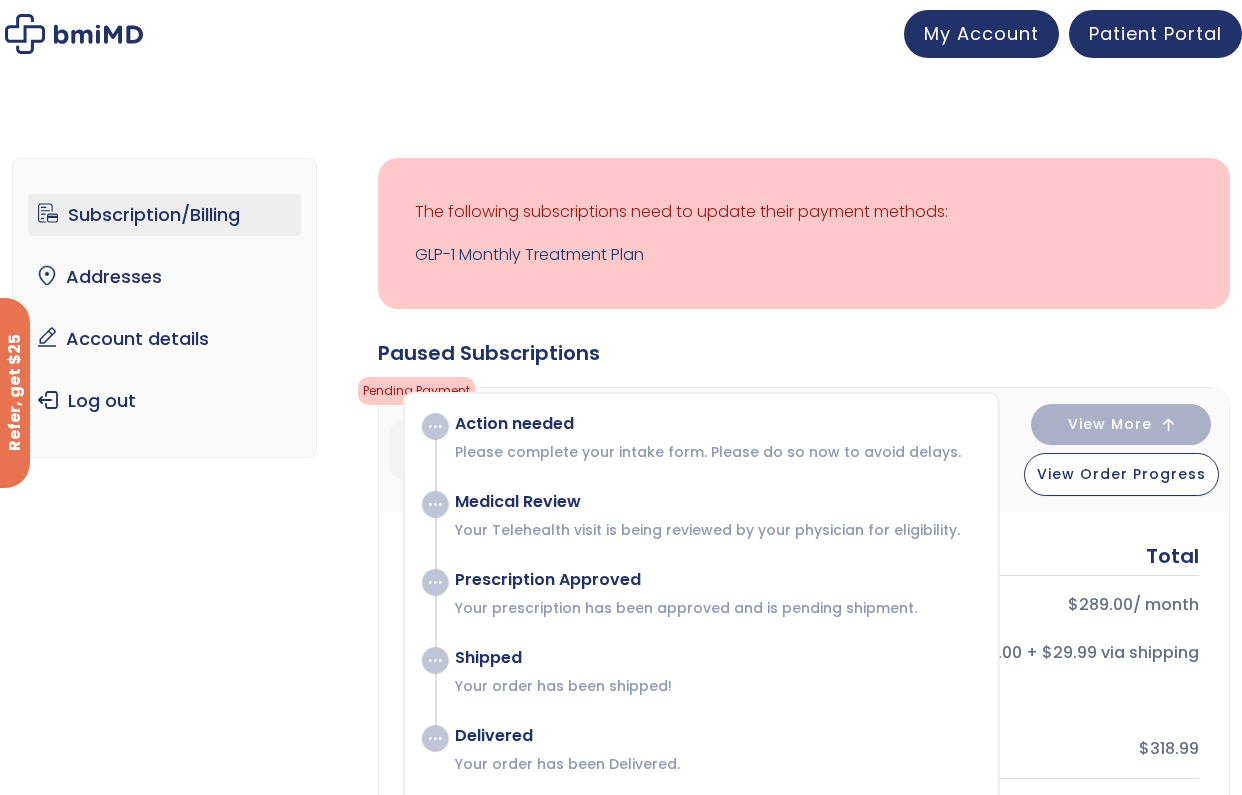 click on "Paused Subscriptions
Pending Payment
Action needed
Please complete your intake form. Please do so now to avoid delays.
Medical Review
Your Telehealth visit is being reviewed by your physician for eligibility.
Prescription Approved
$ $" 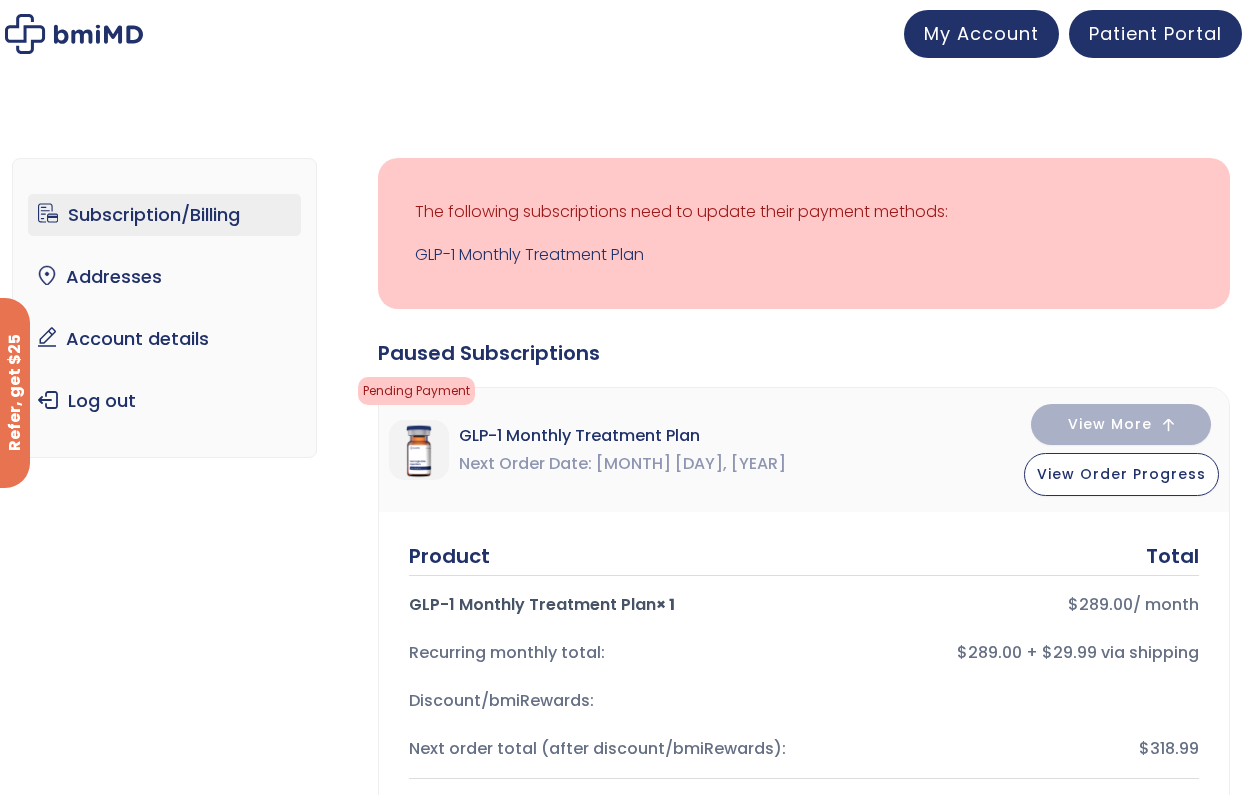 drag, startPoint x: 1241, startPoint y: 274, endPoint x: 1242, endPoint y: 288, distance: 14.035668 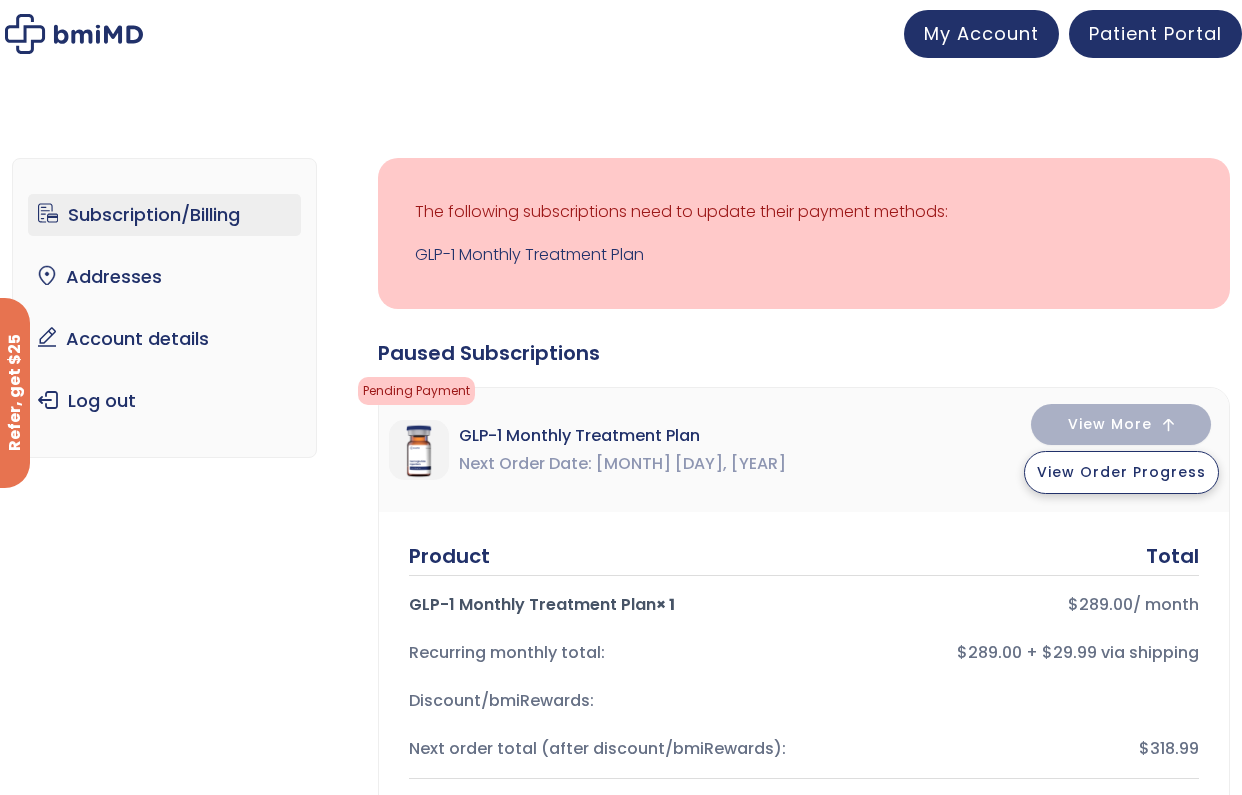 click on "View Order Progress" at bounding box center (1121, 472) 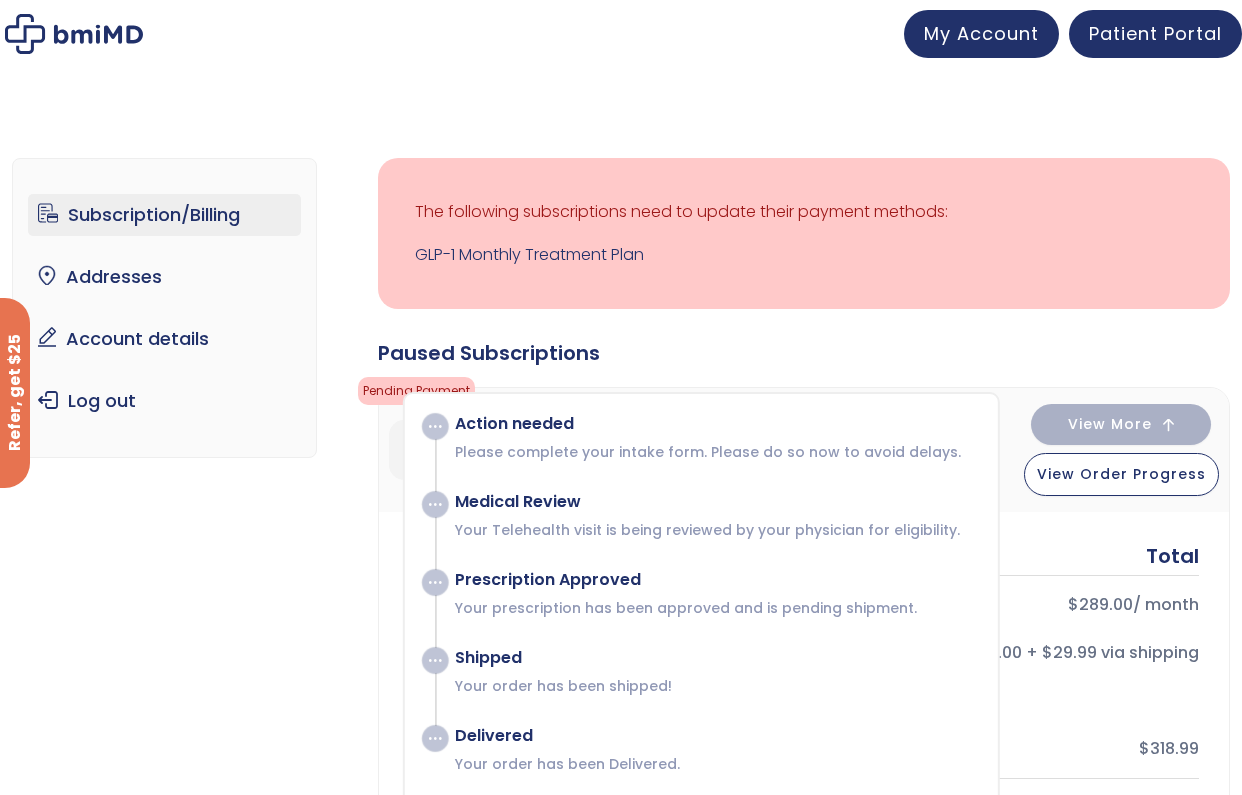 click on "Action needed" at bounding box center [716, 424] 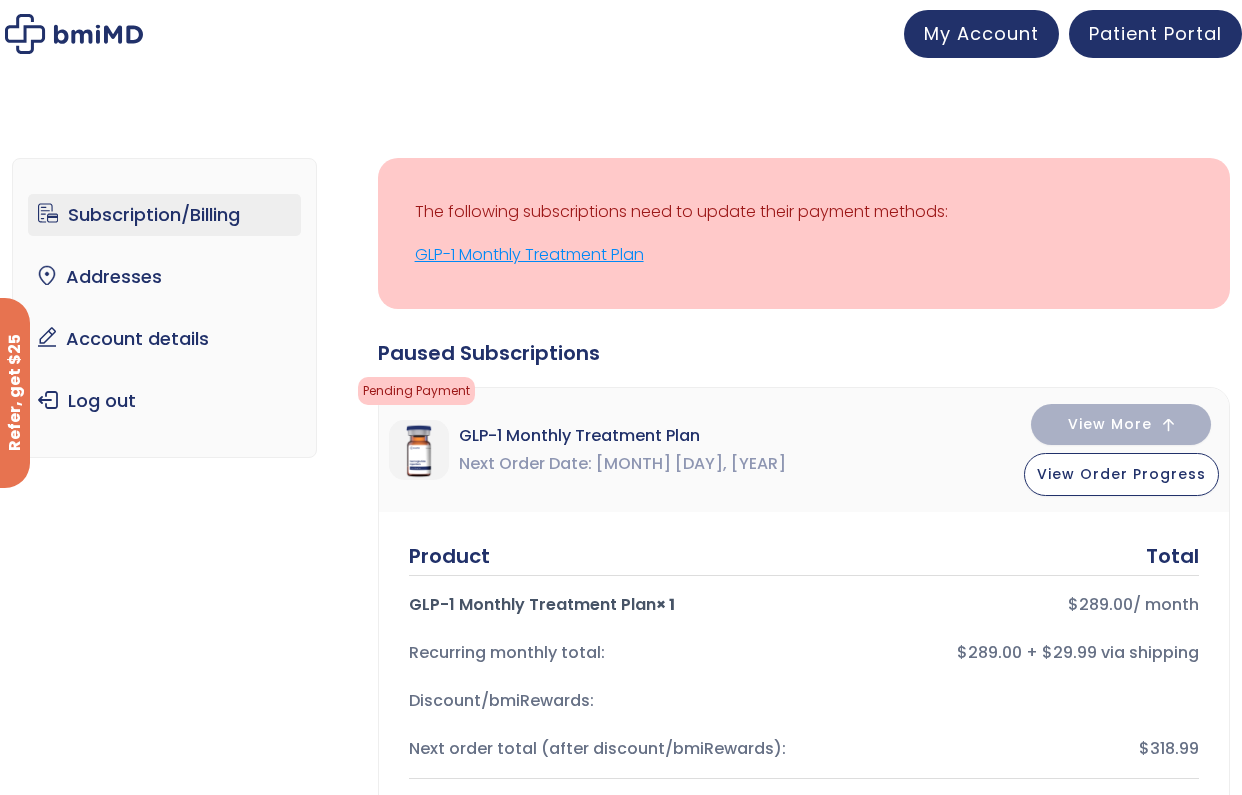 click on "GLP-1 Monthly Treatment Plan" at bounding box center [804, 255] 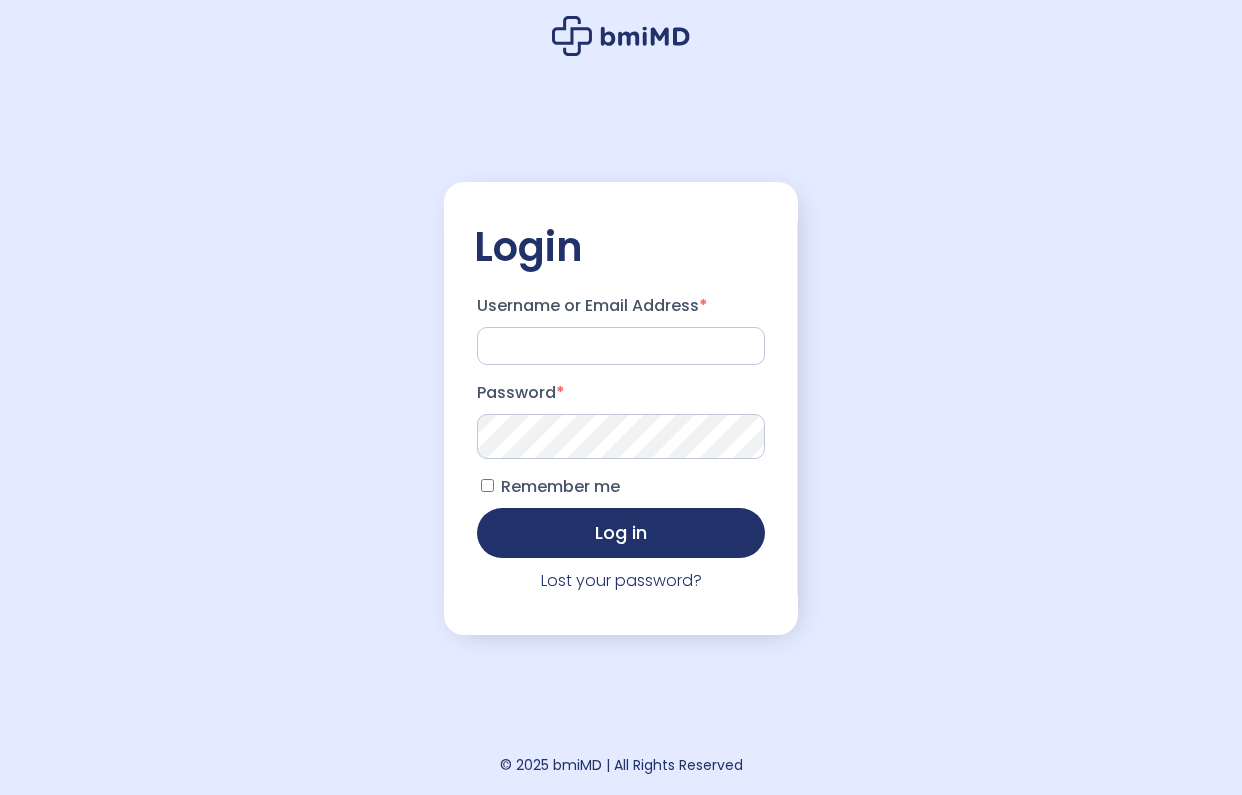scroll, scrollTop: 0, scrollLeft: 0, axis: both 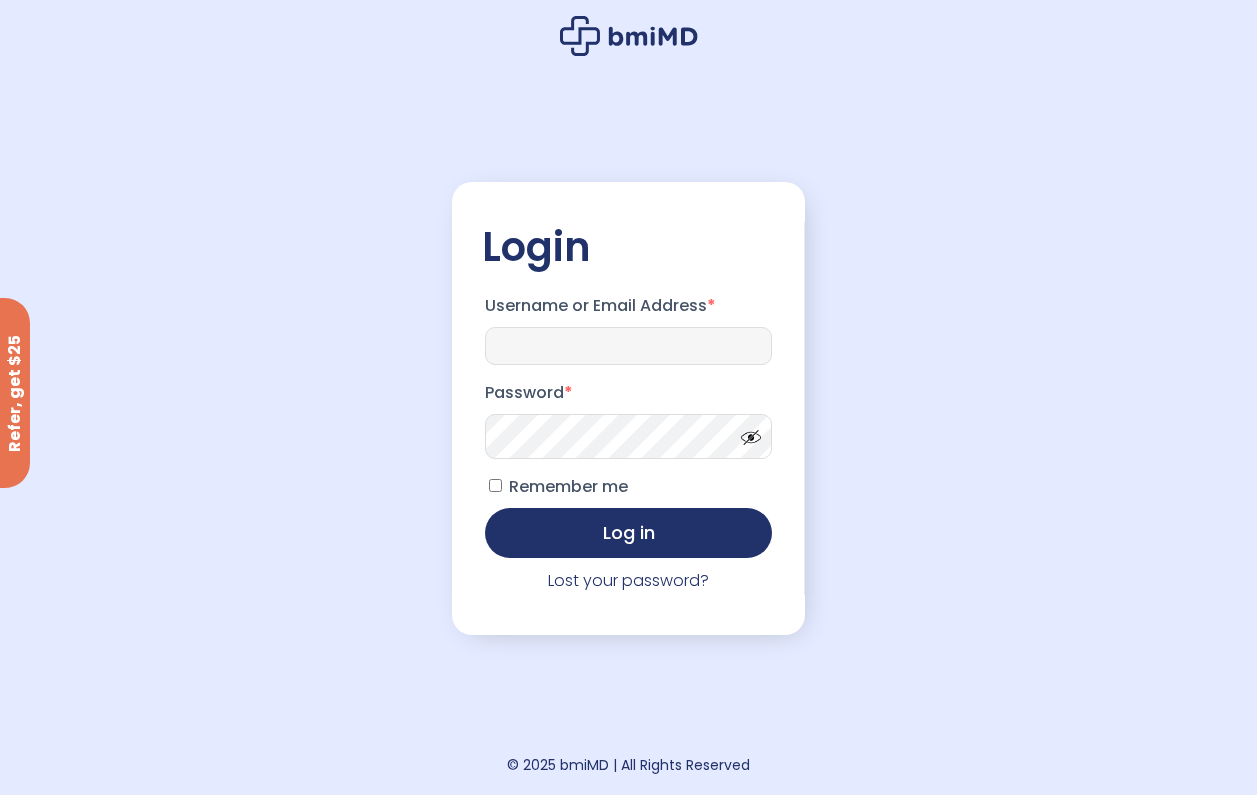 click on "Username or Email Address  *" at bounding box center (629, 346) 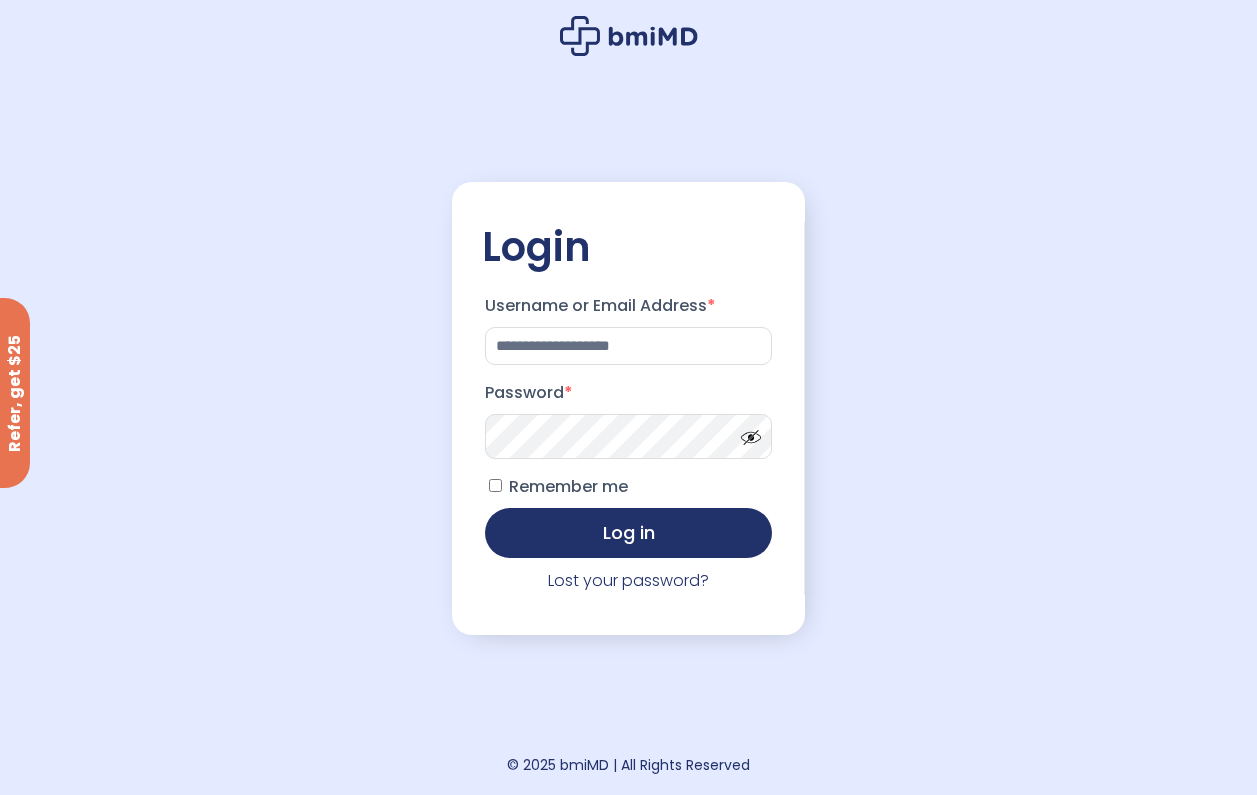 click on "Password  *" at bounding box center (629, 393) 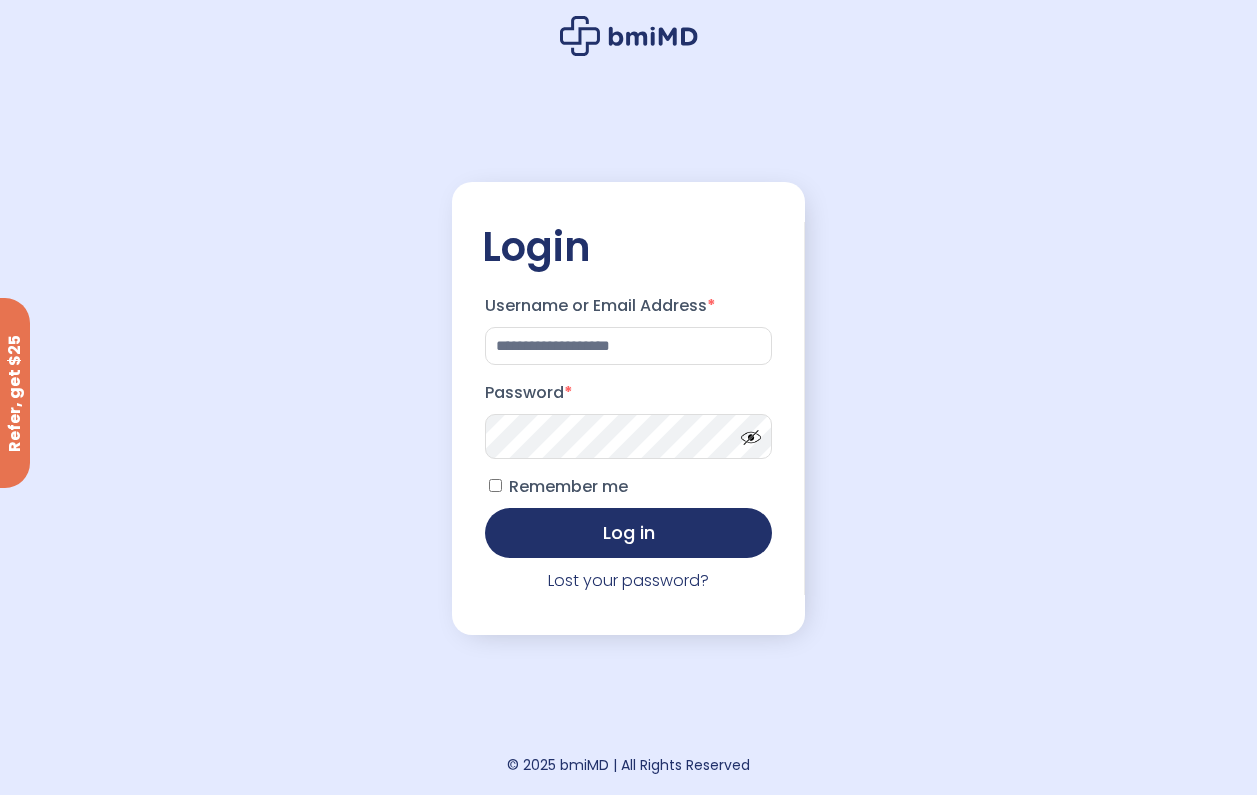 click on "Log in" at bounding box center [629, 533] 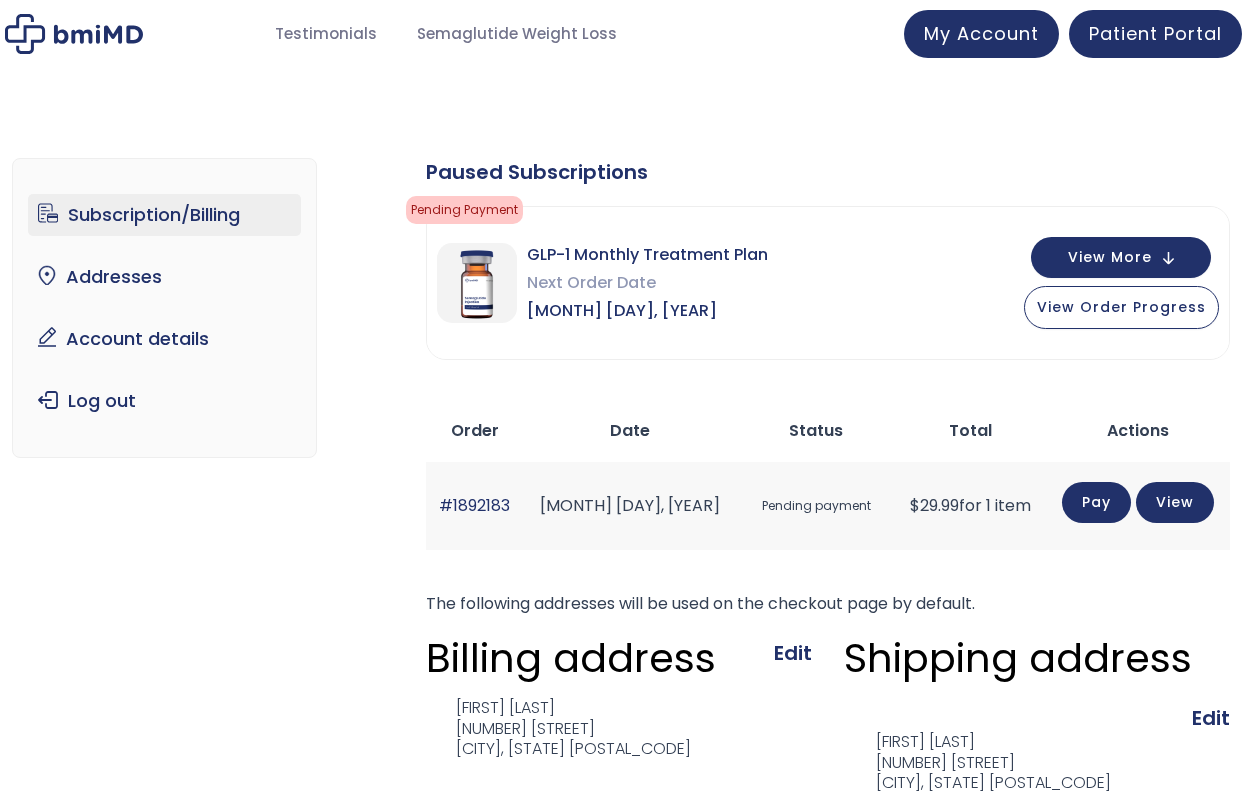 scroll, scrollTop: 0, scrollLeft: 0, axis: both 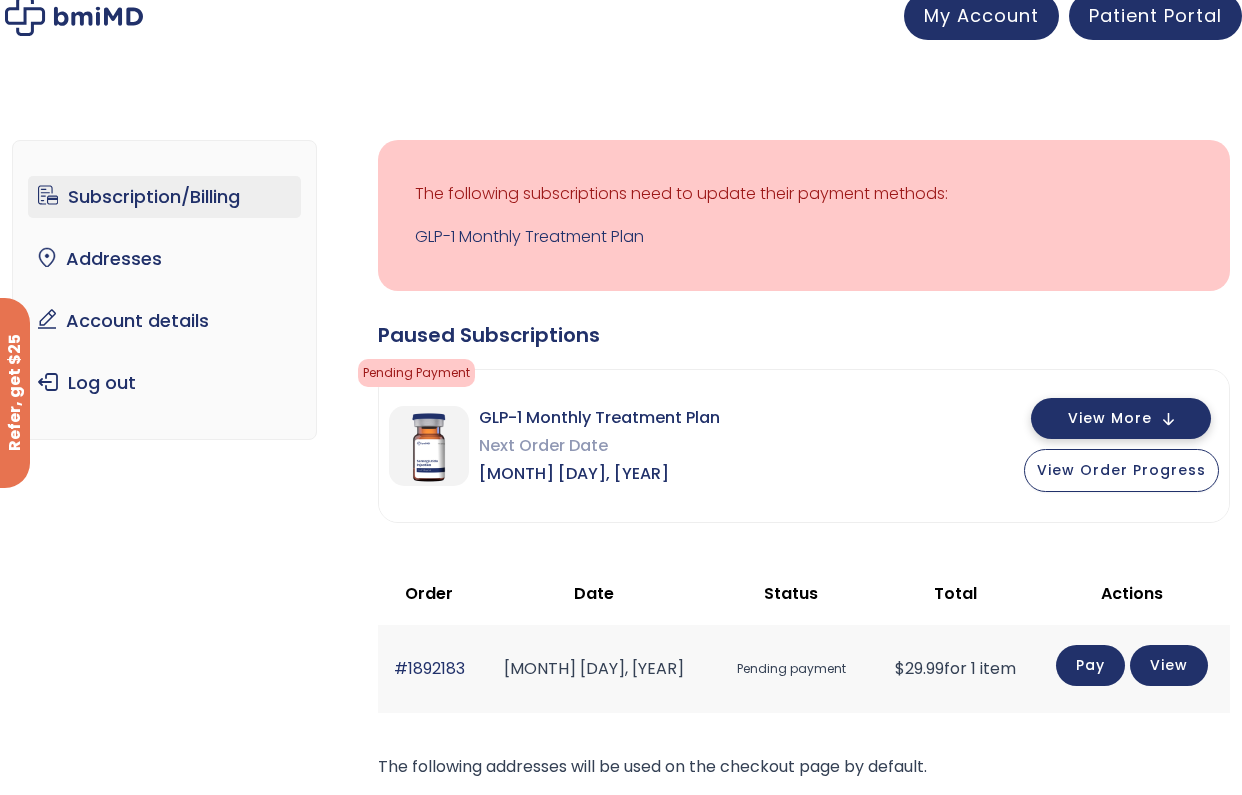 click on "View More" at bounding box center [1121, 418] 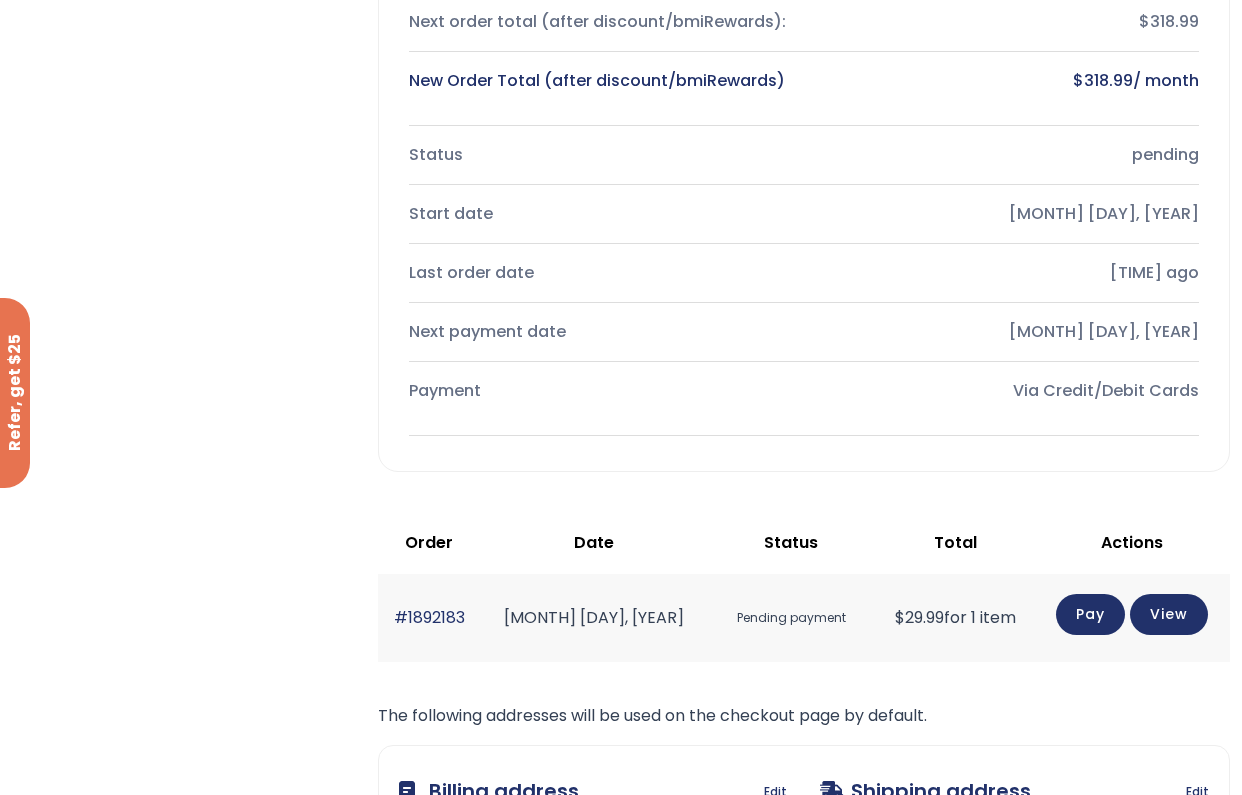 scroll, scrollTop: 709, scrollLeft: 0, axis: vertical 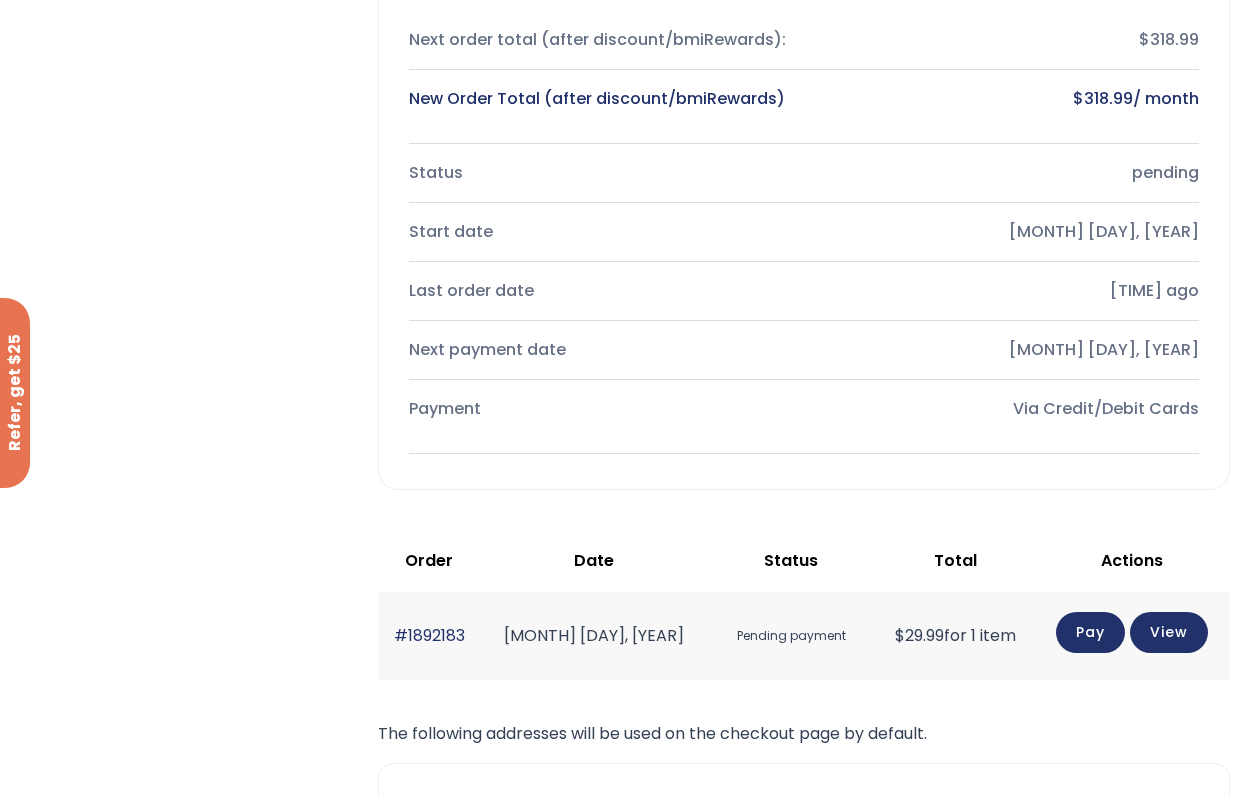 click on "Via Credit/Debit Cards" at bounding box center (1008, 409) 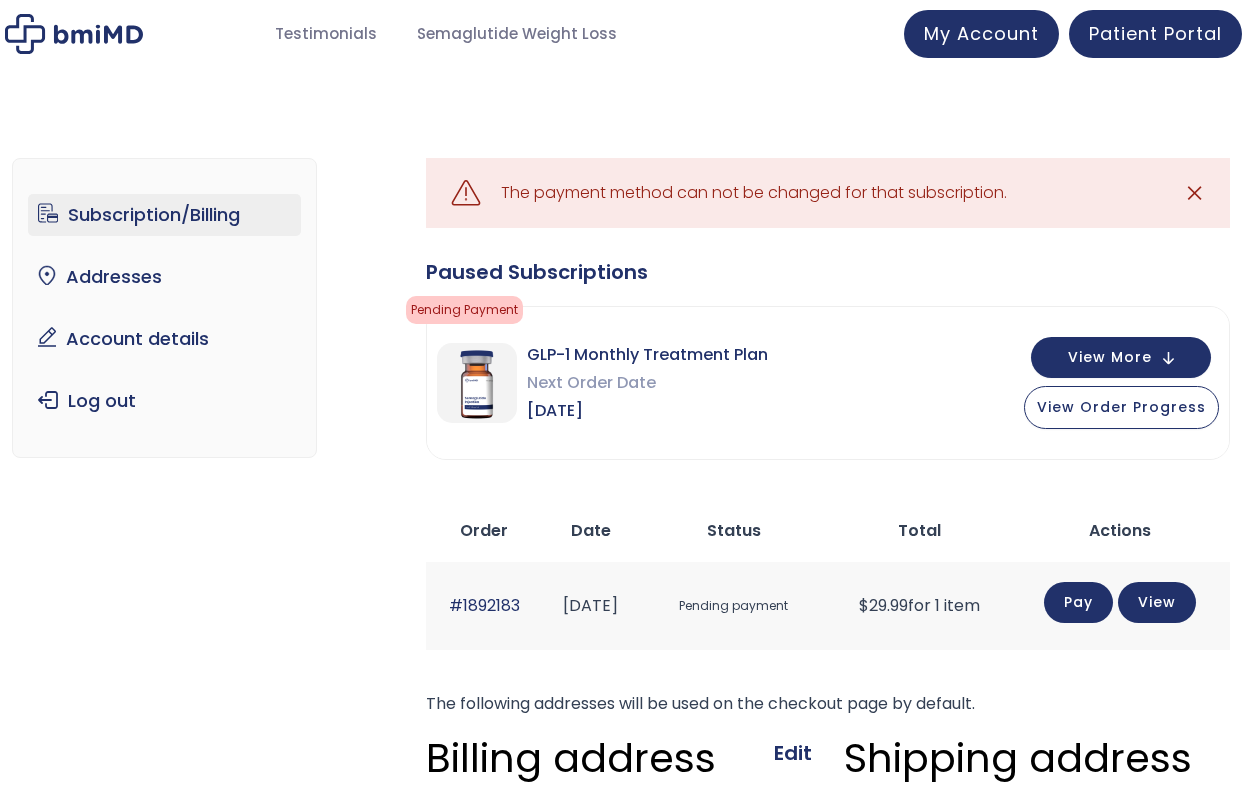 scroll, scrollTop: 0, scrollLeft: 0, axis: both 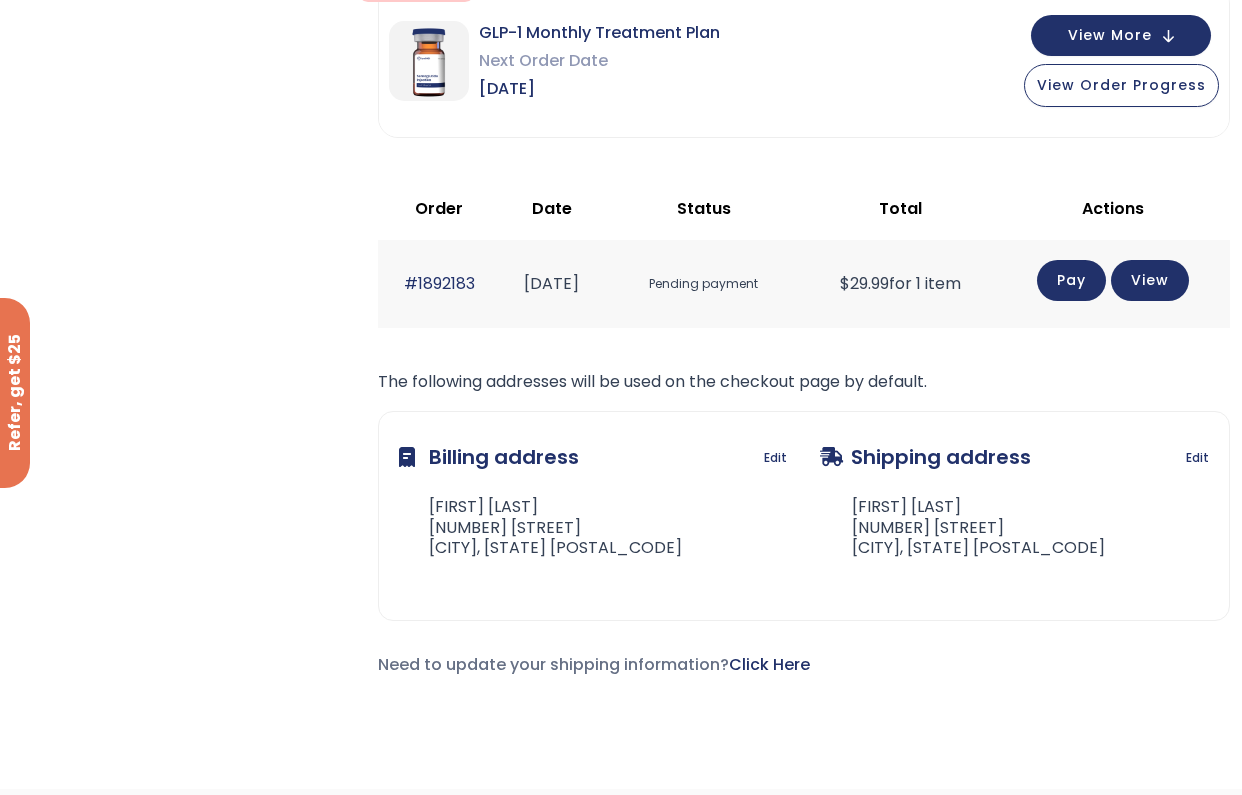 drag, startPoint x: 742, startPoint y: 283, endPoint x: 758, endPoint y: 293, distance: 18.867962 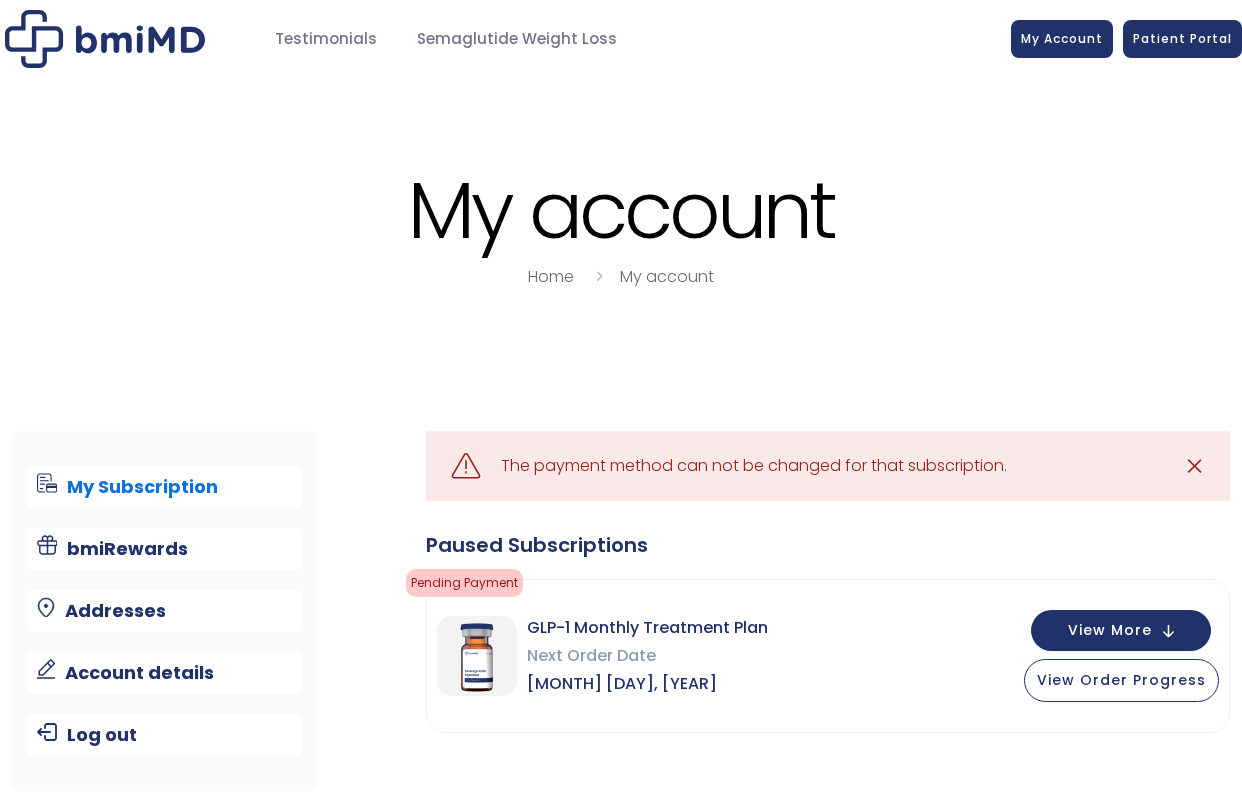 scroll, scrollTop: 0, scrollLeft: 0, axis: both 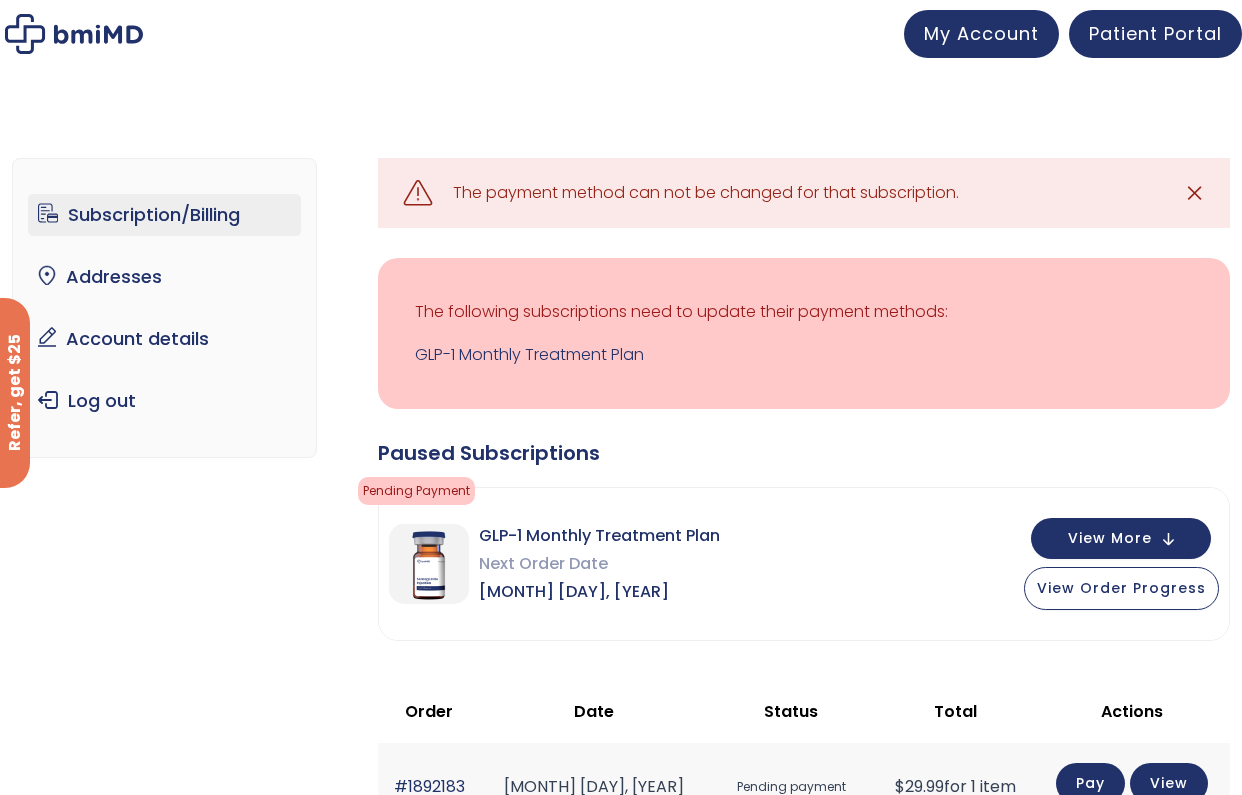 click at bounding box center (74, 34) 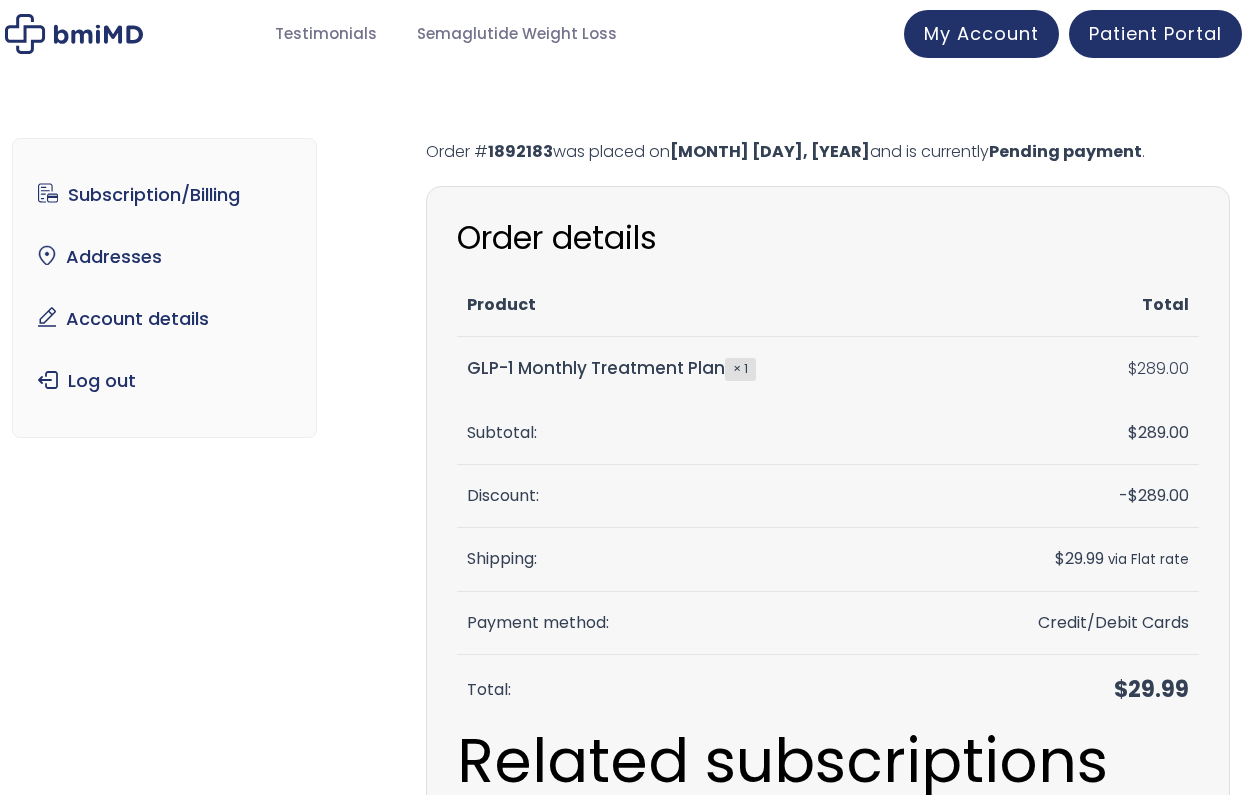 scroll, scrollTop: 0, scrollLeft: 0, axis: both 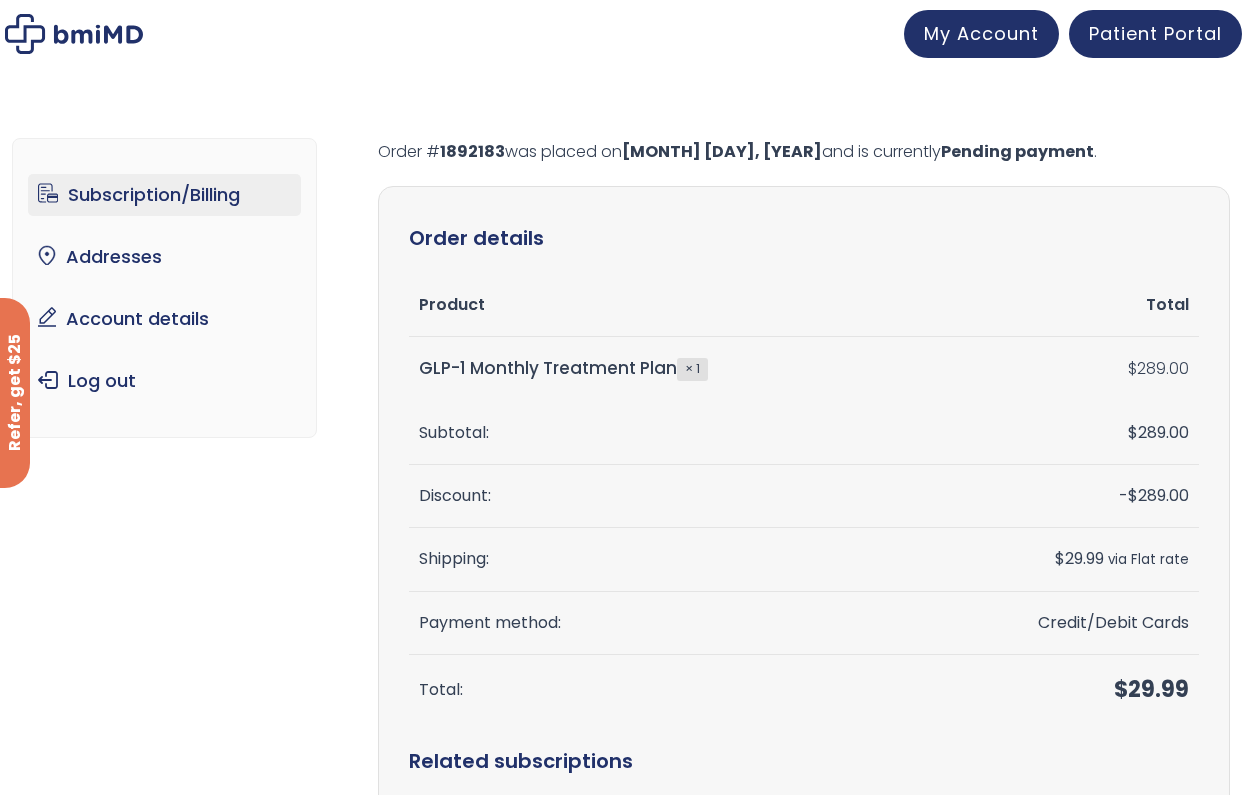 click on "Subscription/Billing" at bounding box center (164, 195) 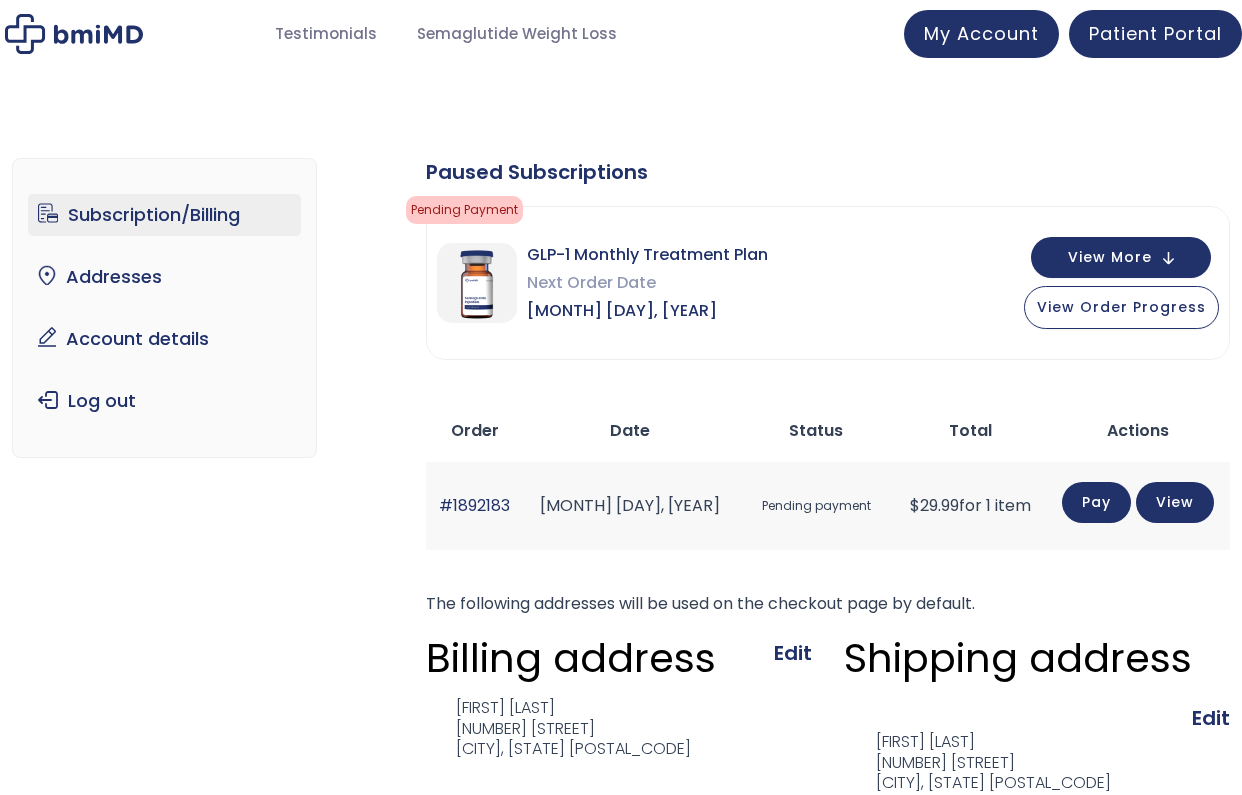 scroll, scrollTop: 0, scrollLeft: 0, axis: both 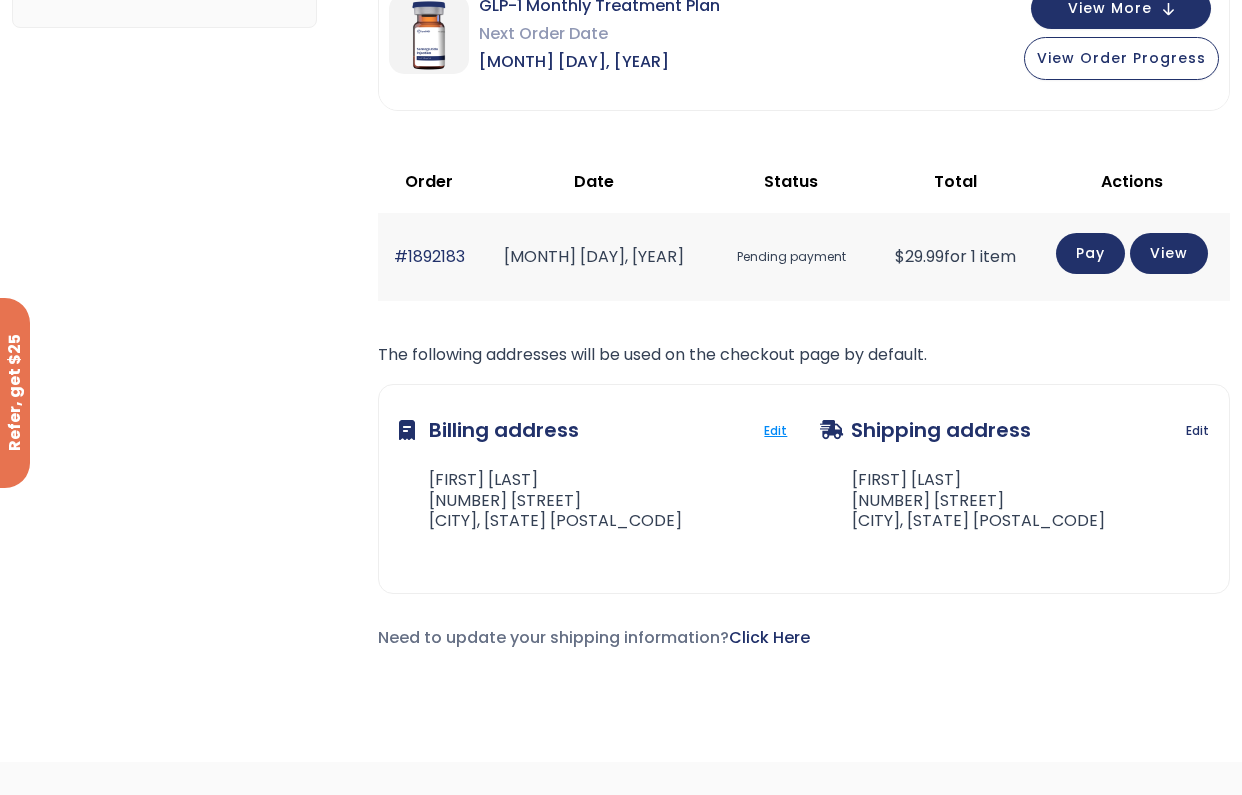click on "Edit" 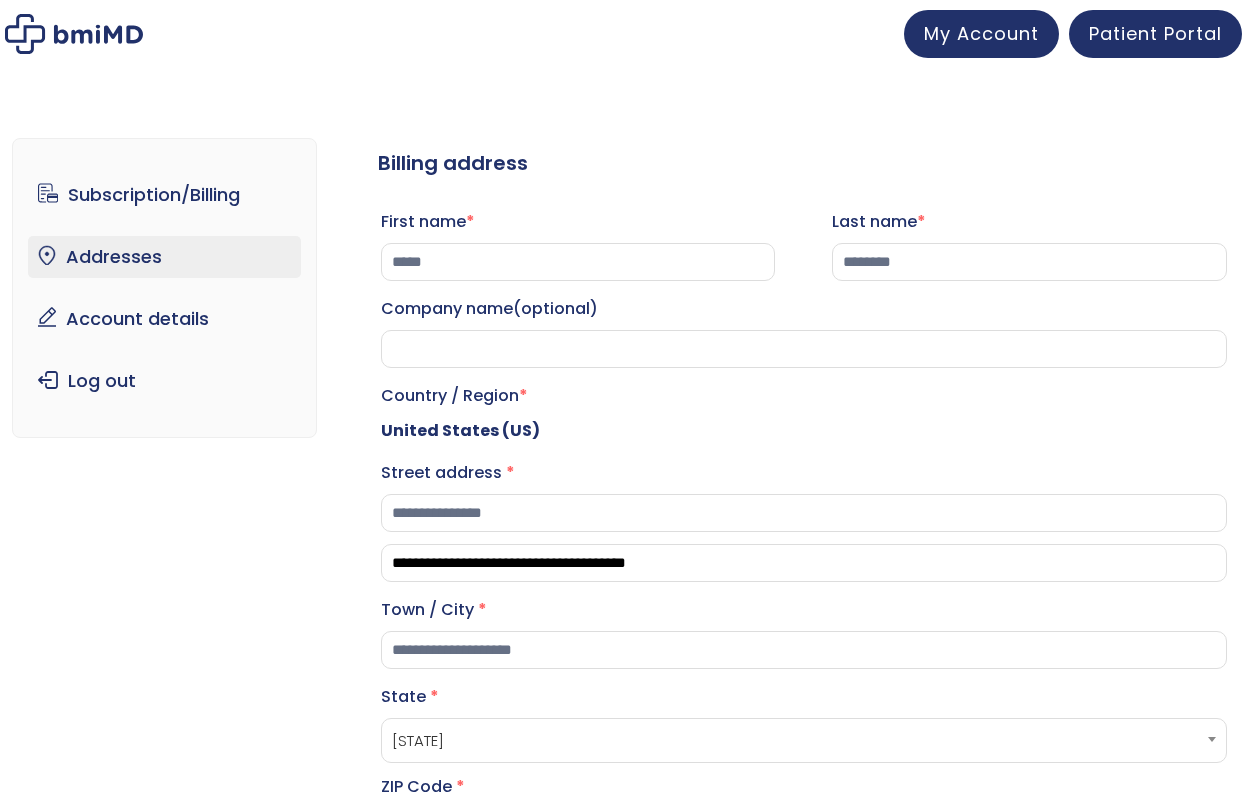 select on "**" 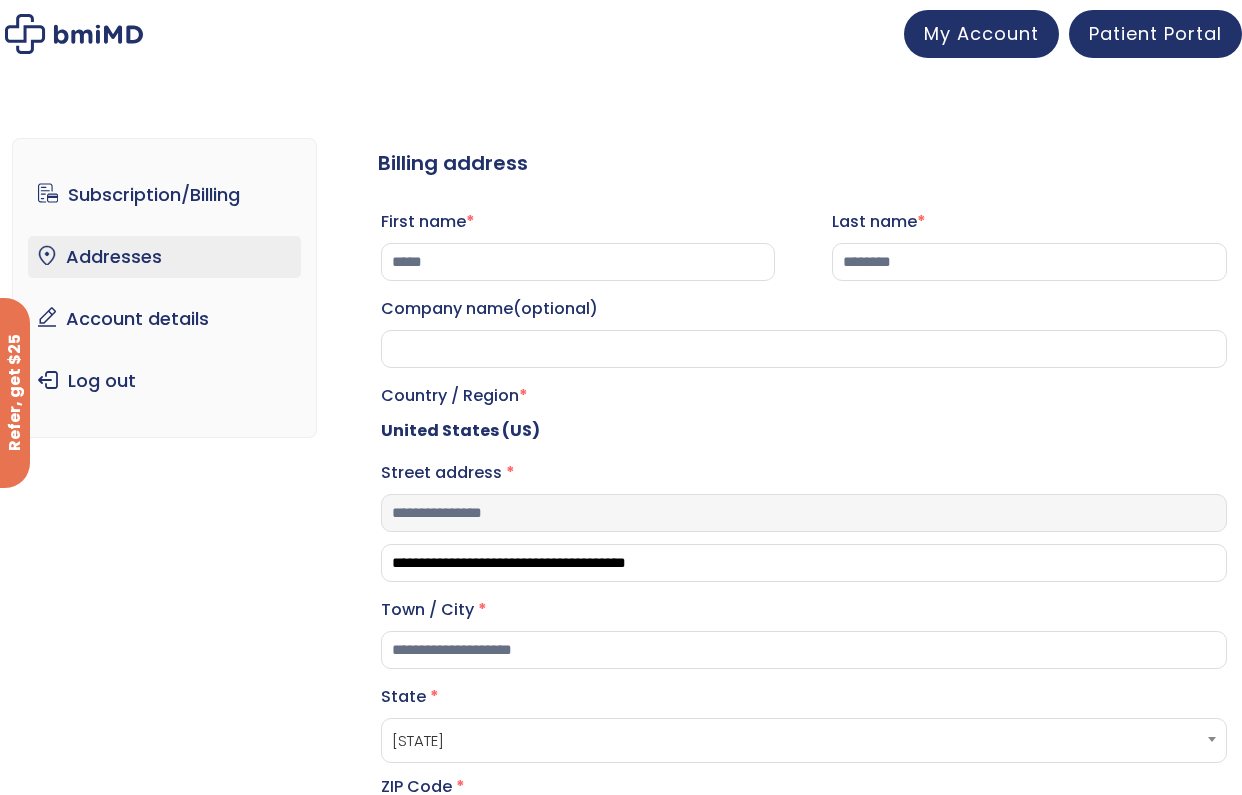 drag, startPoint x: 600, startPoint y: 532, endPoint x: 382, endPoint y: 507, distance: 219.4288 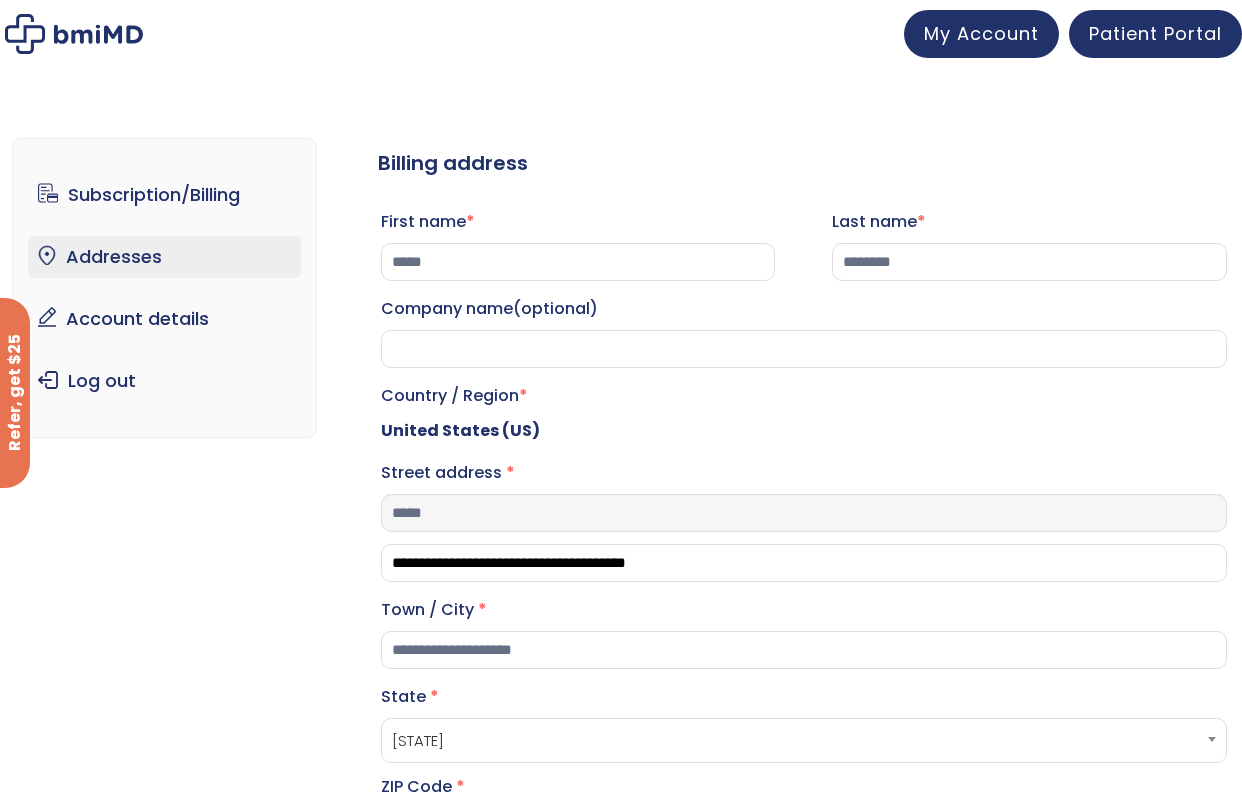 type on "**********" 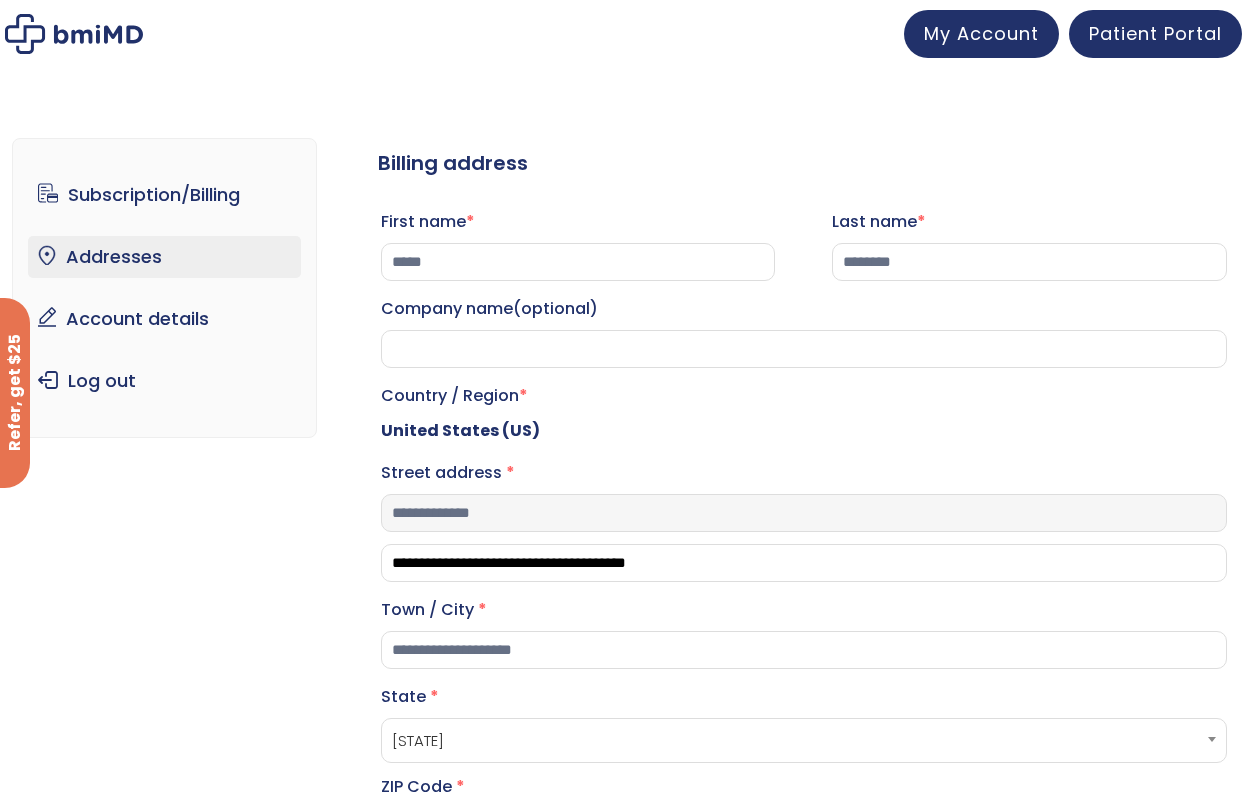 scroll, scrollTop: 3, scrollLeft: 0, axis: vertical 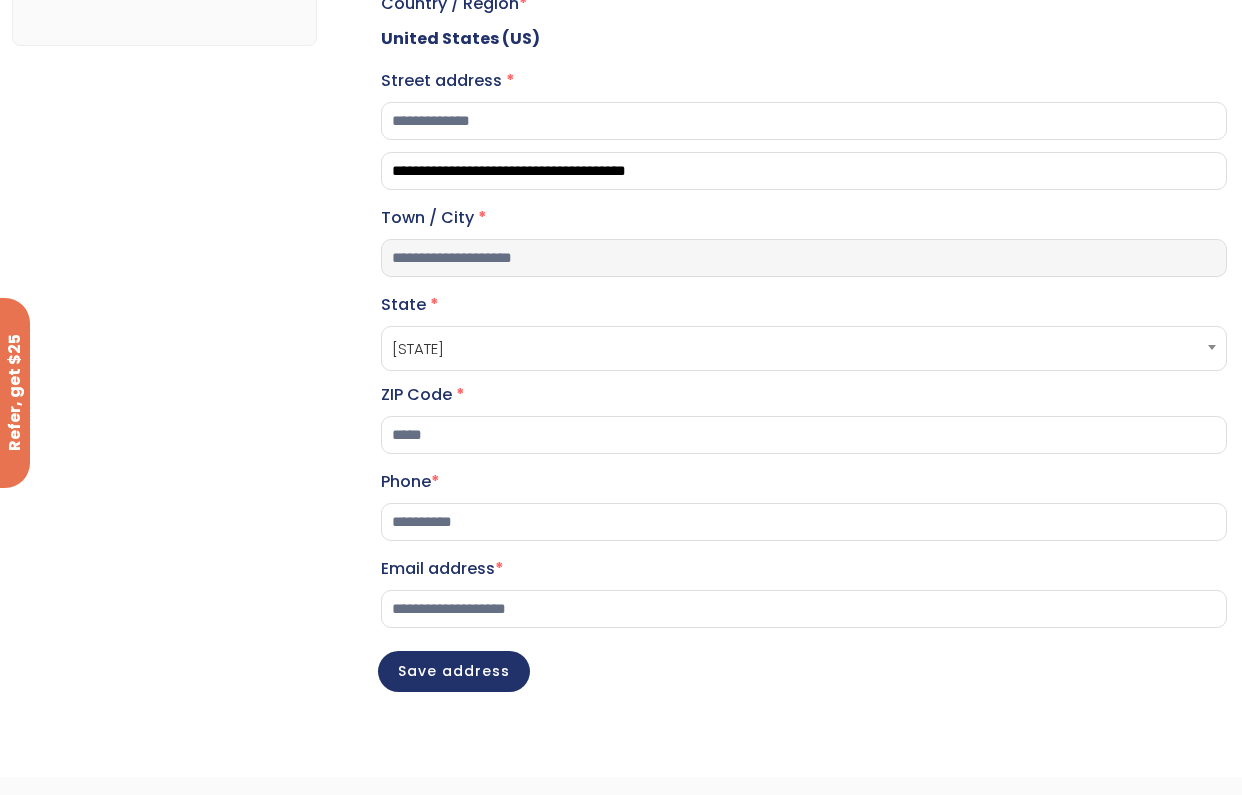 drag, startPoint x: 638, startPoint y: 288, endPoint x: 298, endPoint y: 287, distance: 340.00146 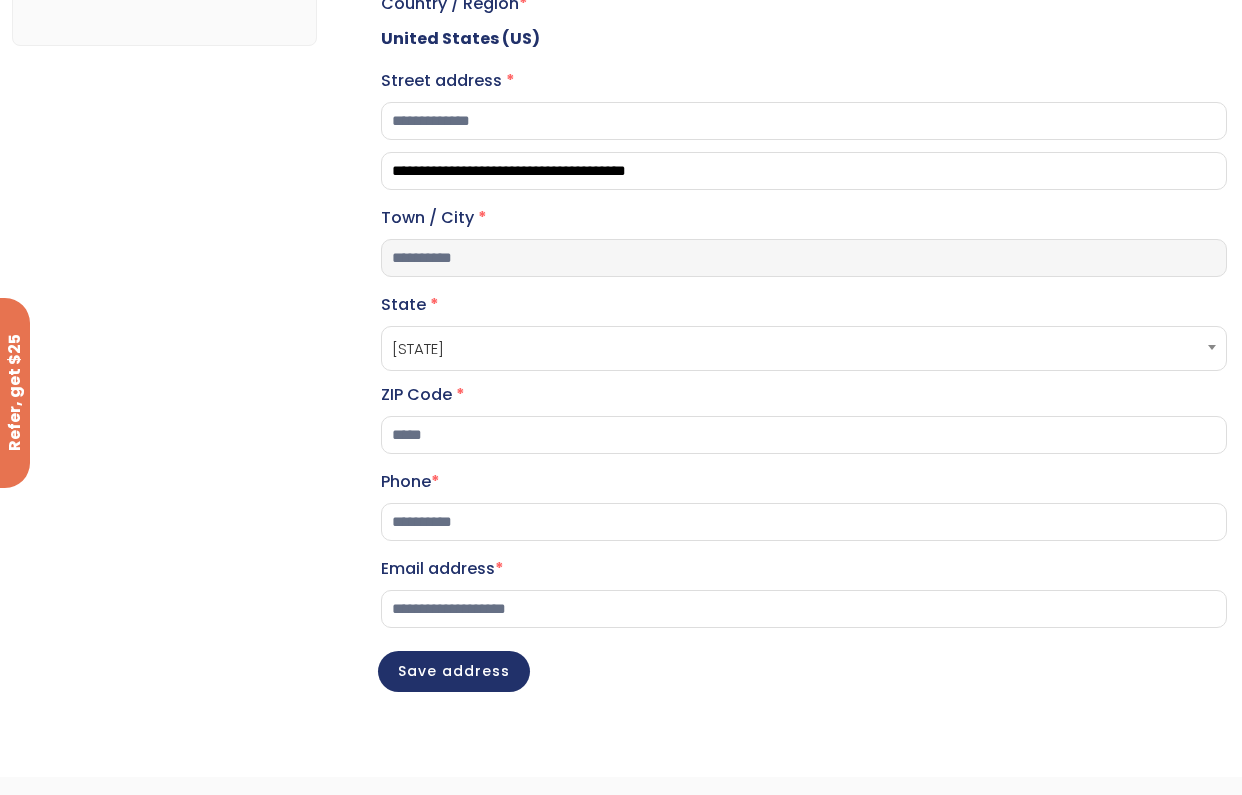 type on "**********" 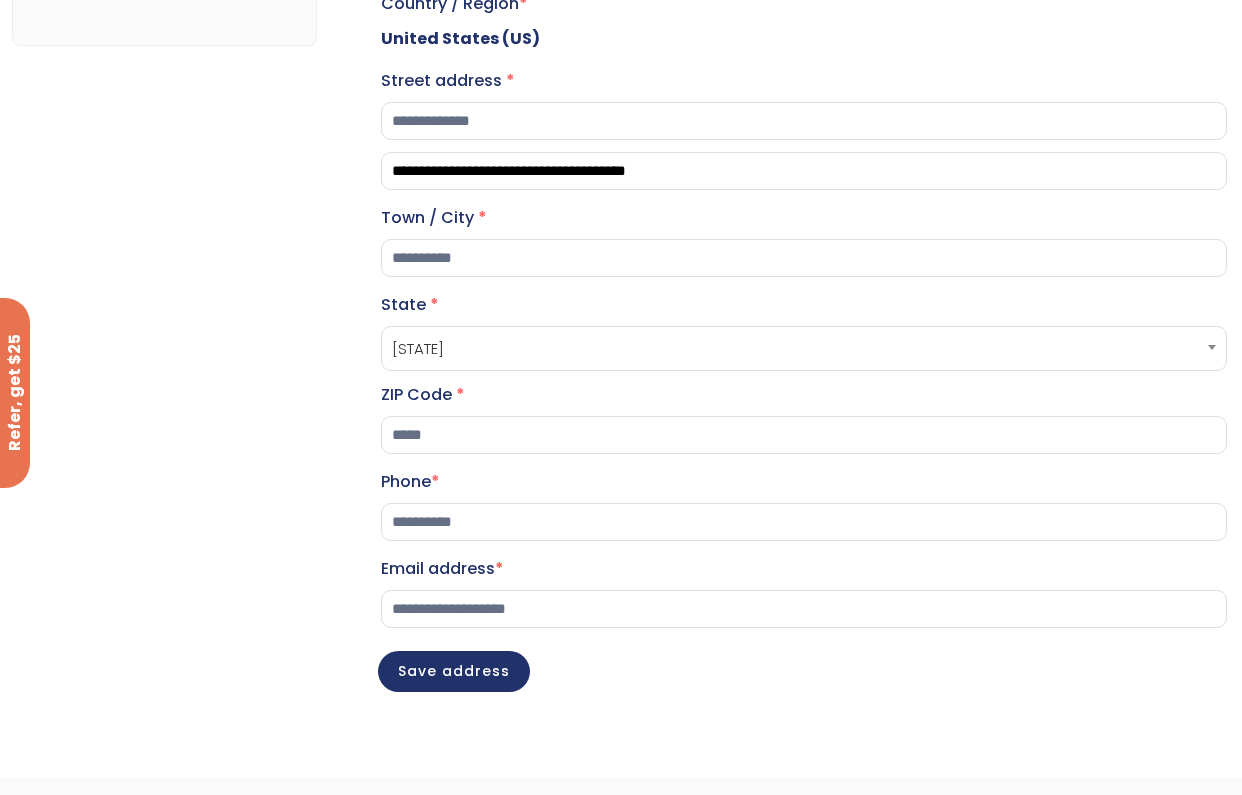 click on "**********" at bounding box center (620, 234) 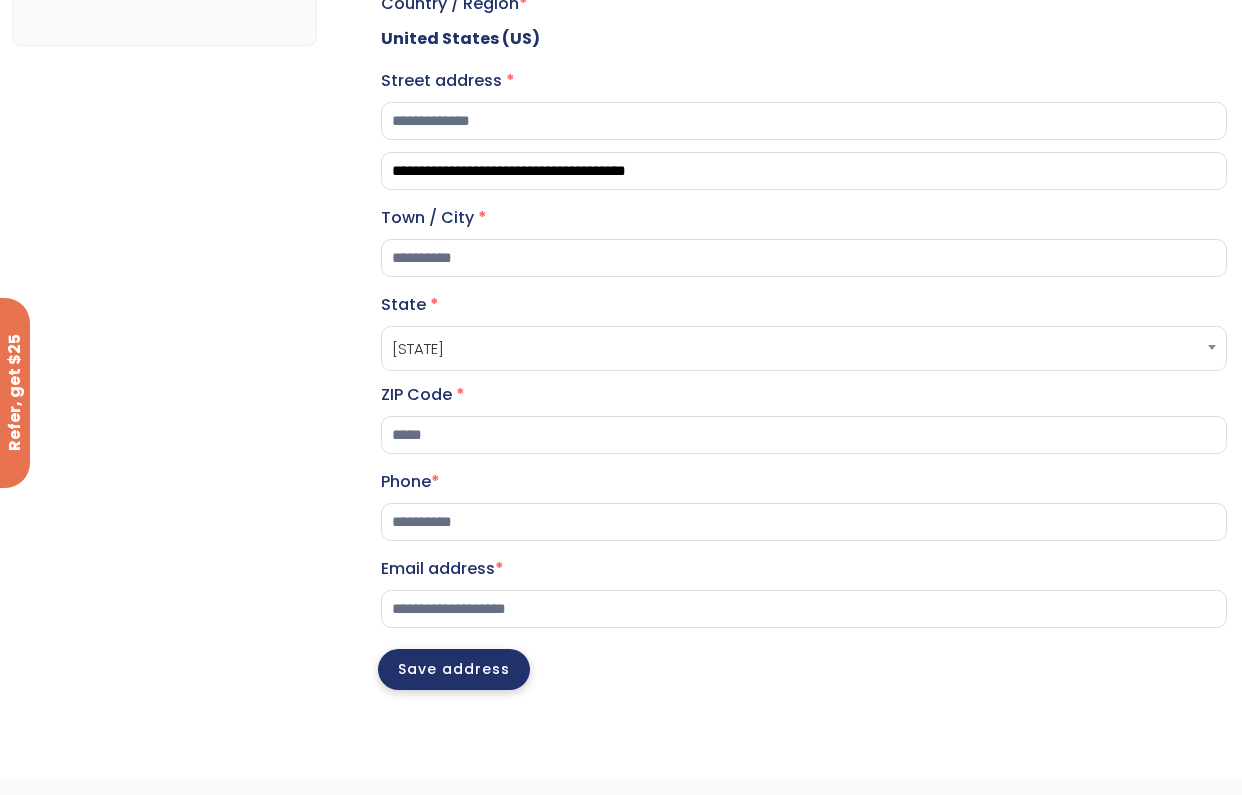 click on "Save address" at bounding box center [454, 669] 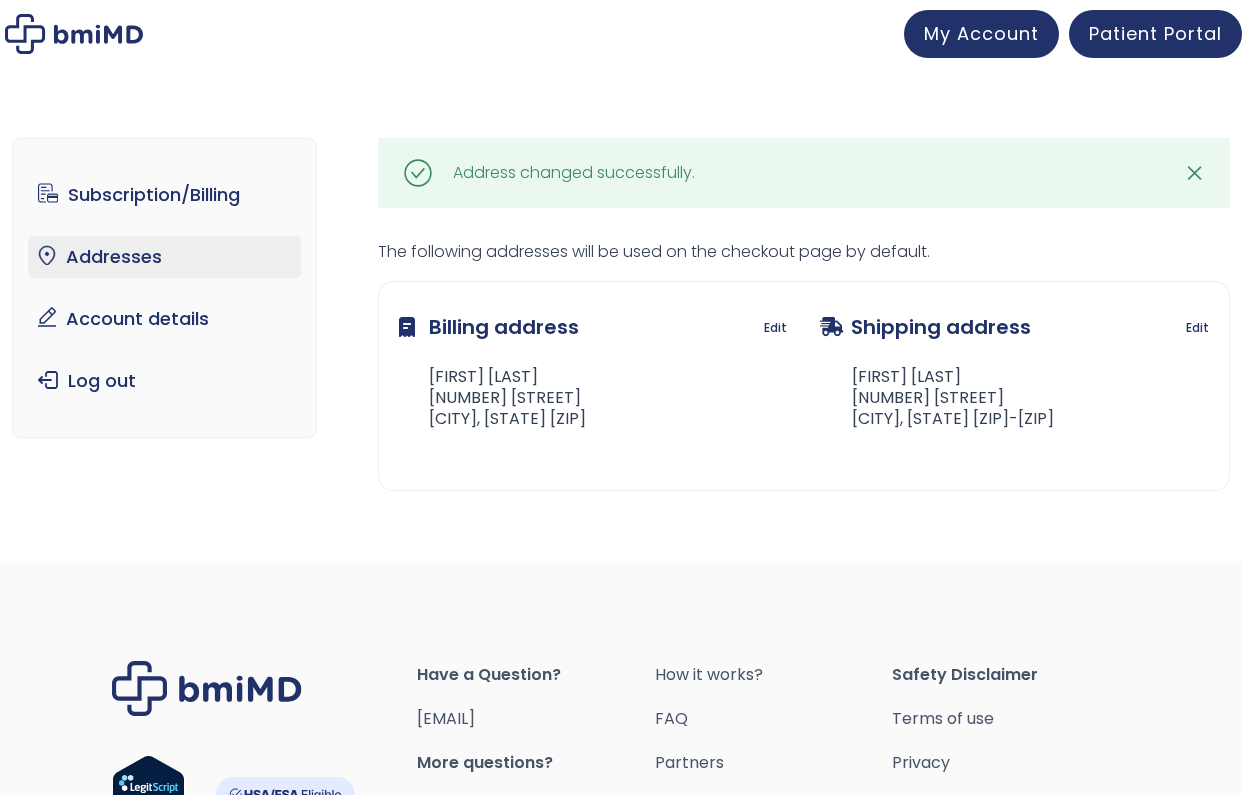 scroll, scrollTop: 0, scrollLeft: 0, axis: both 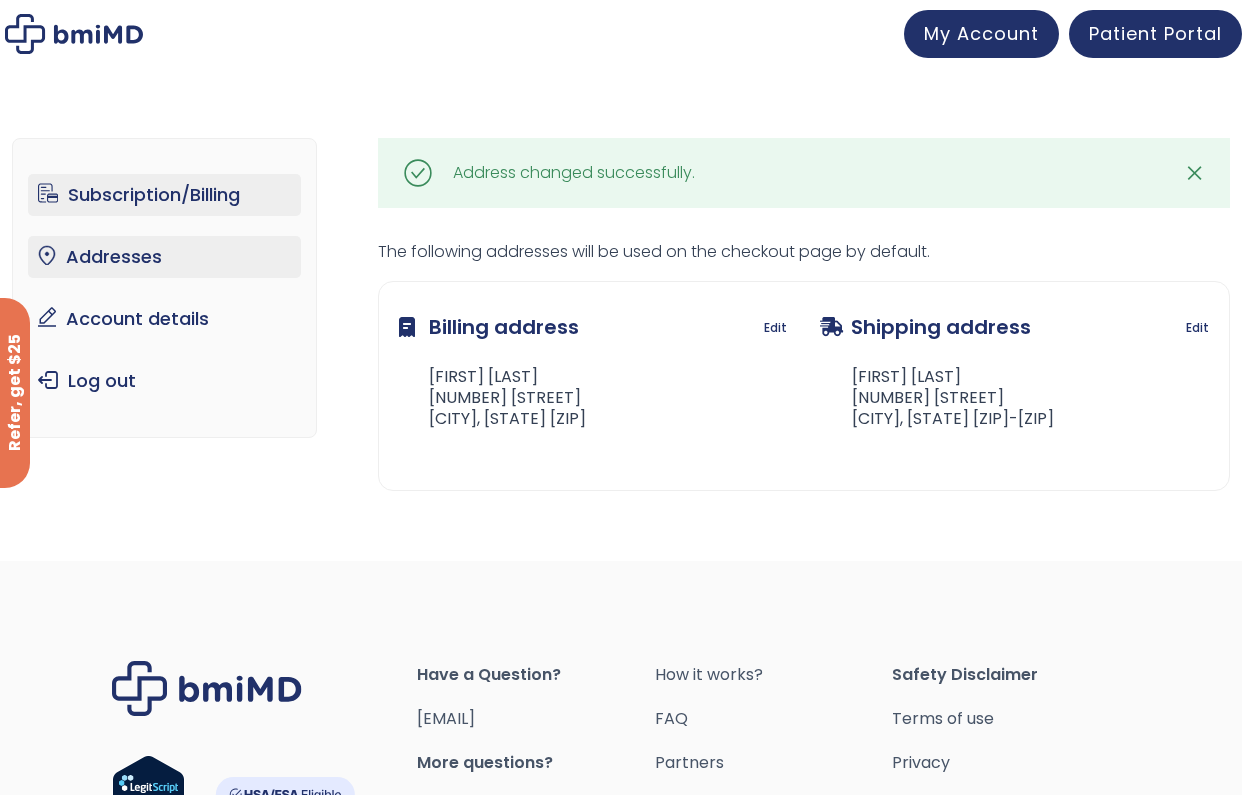 click on "Subscription/Billing" at bounding box center (164, 195) 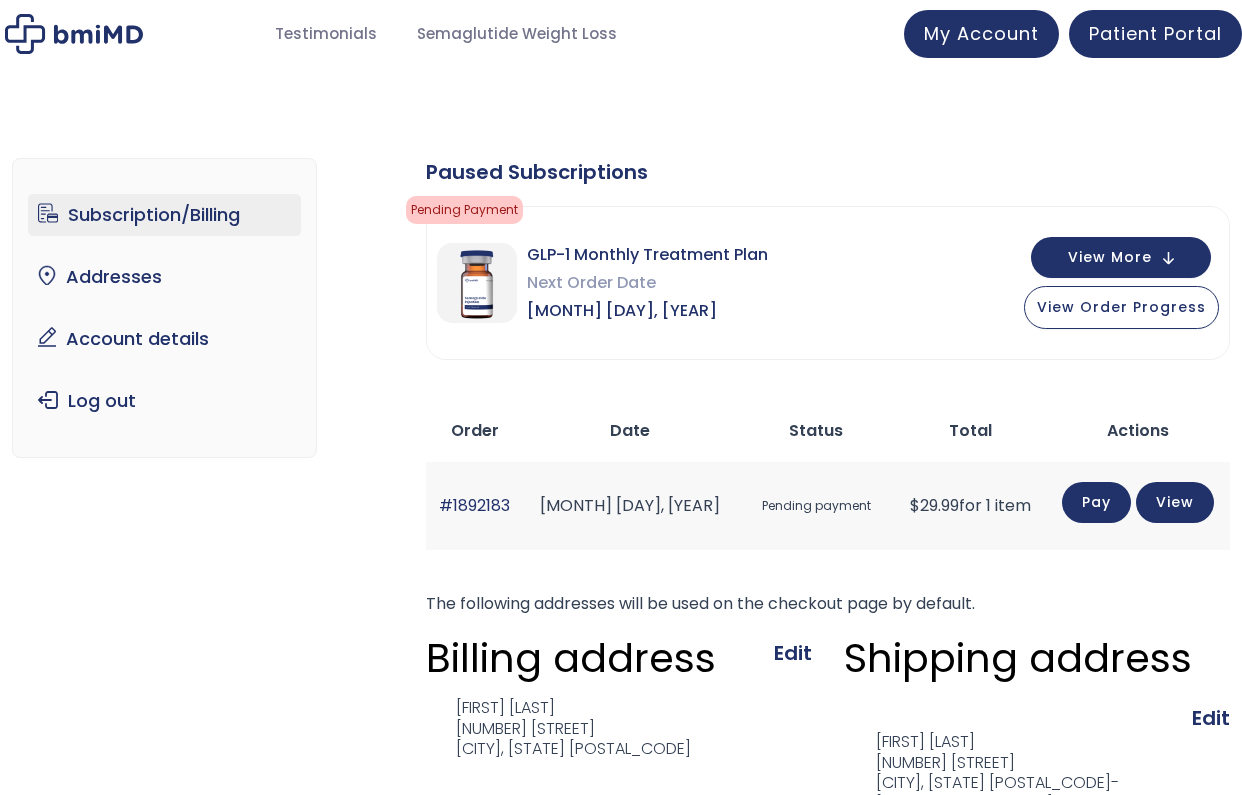scroll, scrollTop: 0, scrollLeft: 0, axis: both 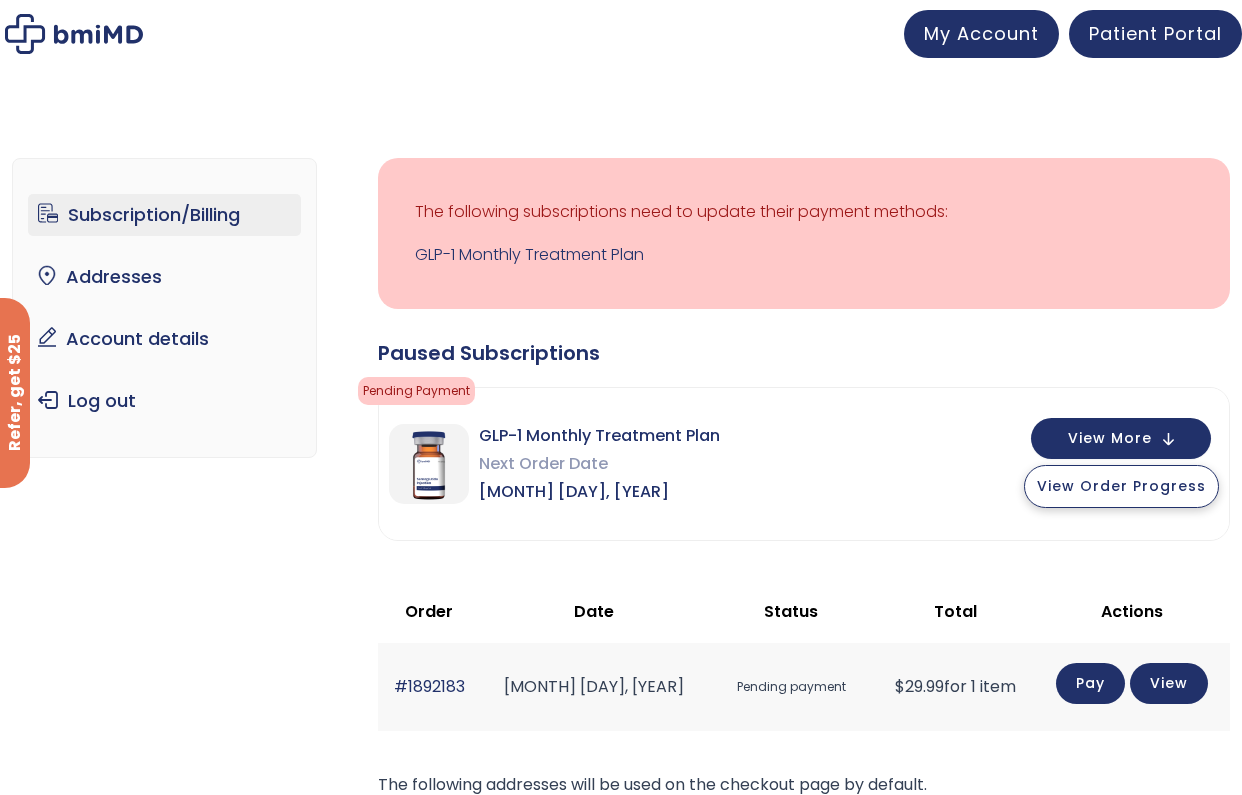 click on "View Order Progress" at bounding box center [1121, 486] 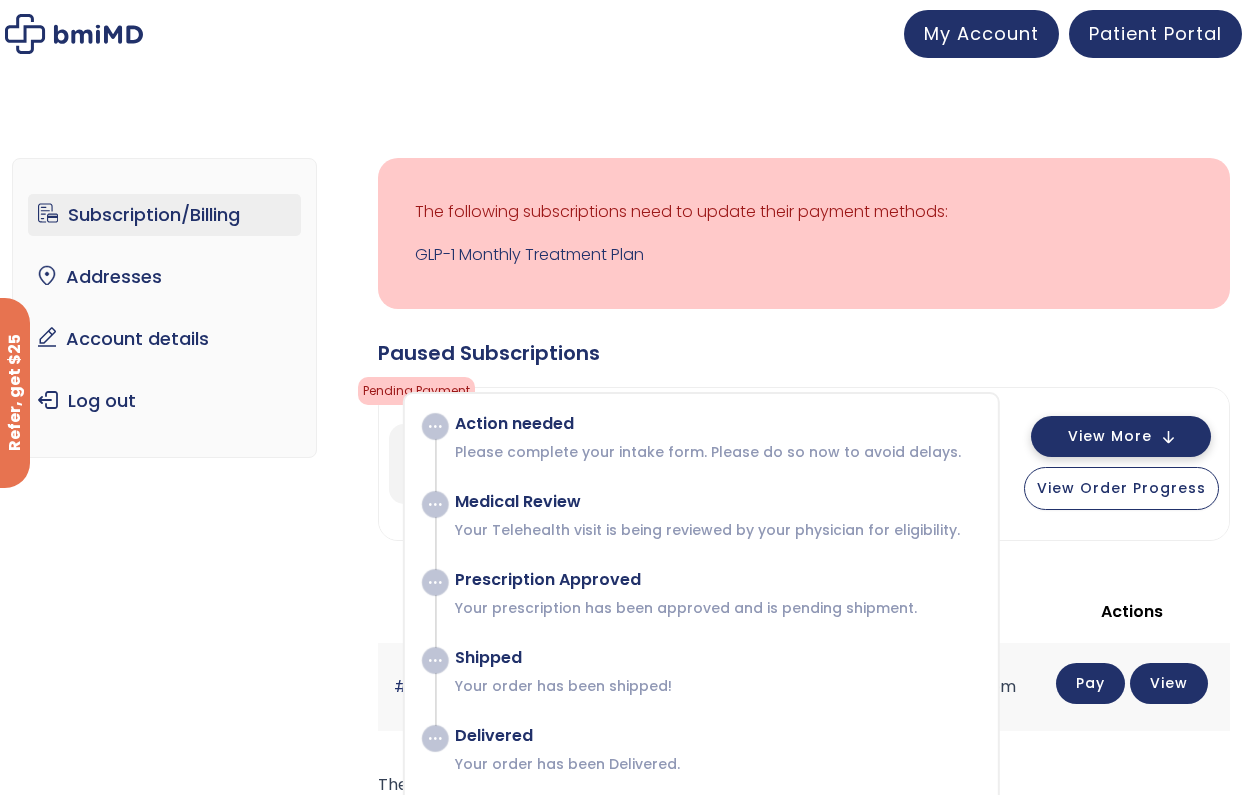 click on "View More" at bounding box center (1110, 436) 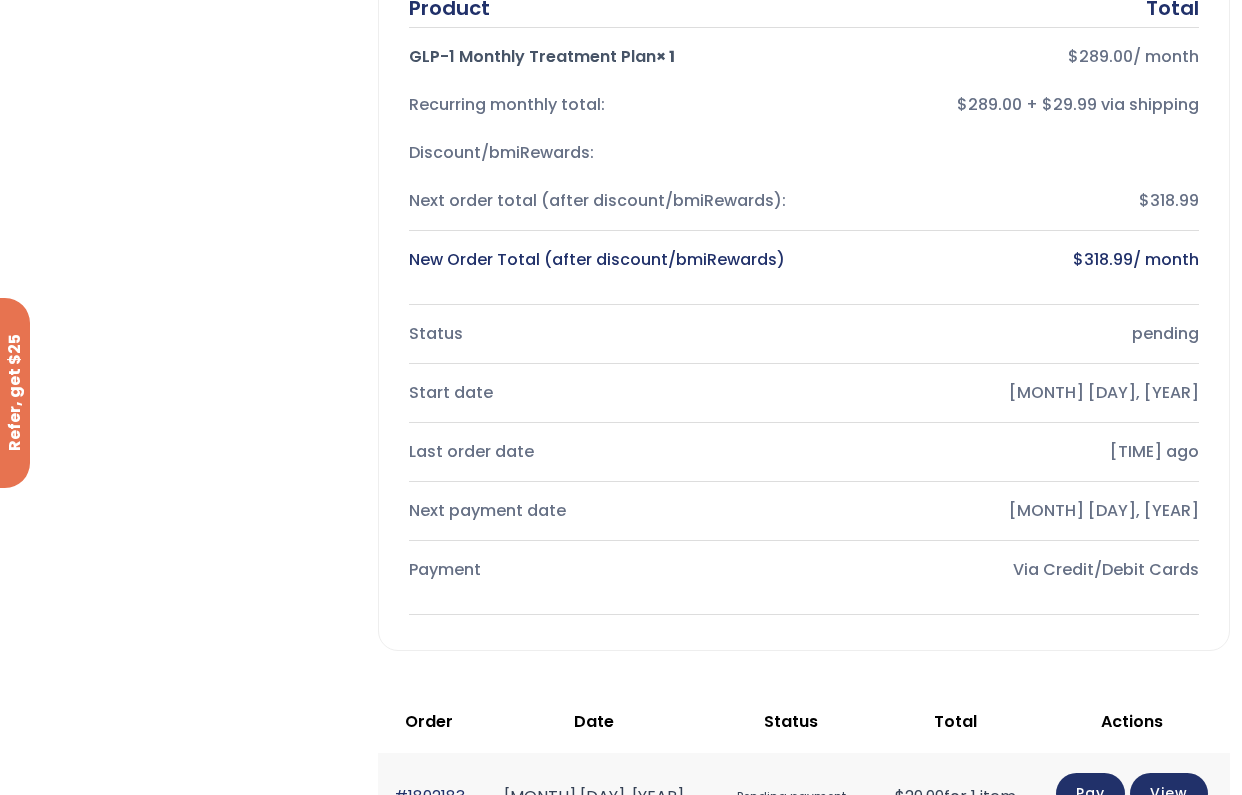 scroll, scrollTop: 162, scrollLeft: 0, axis: vertical 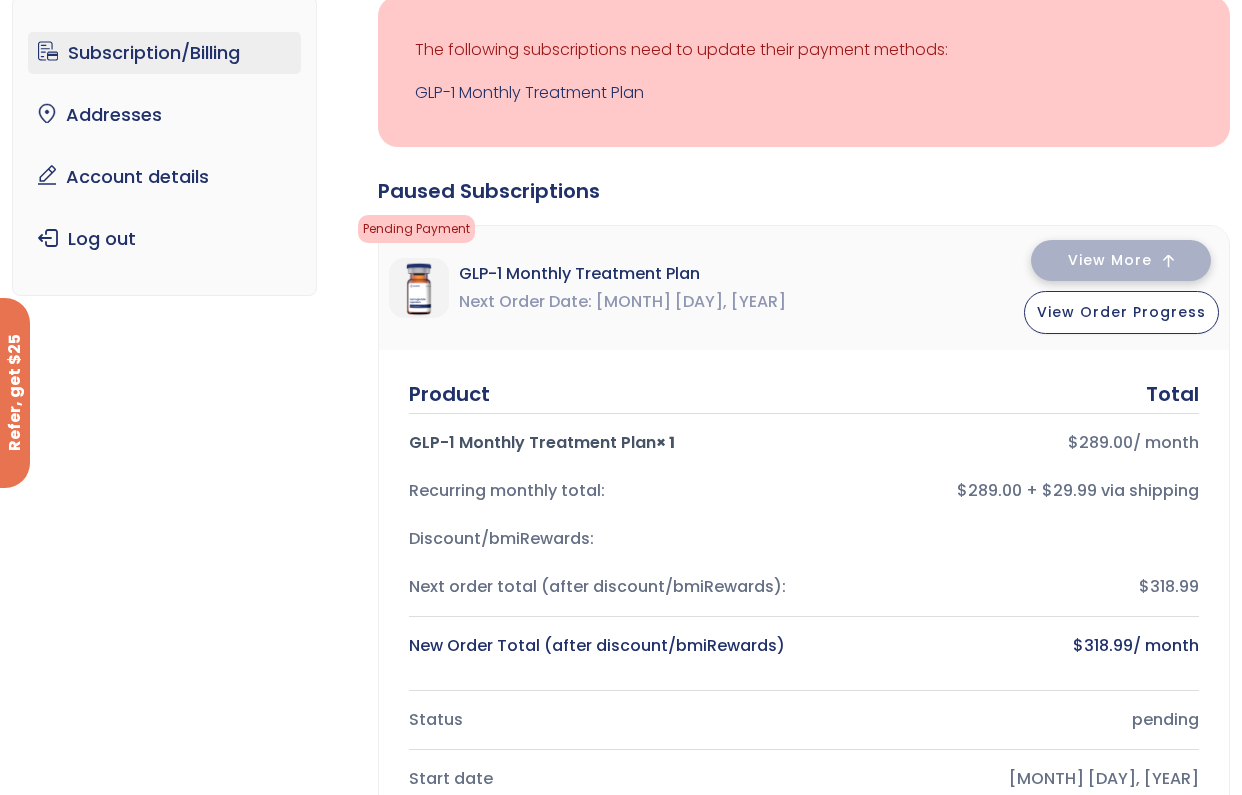 click on "View More" at bounding box center (1110, 260) 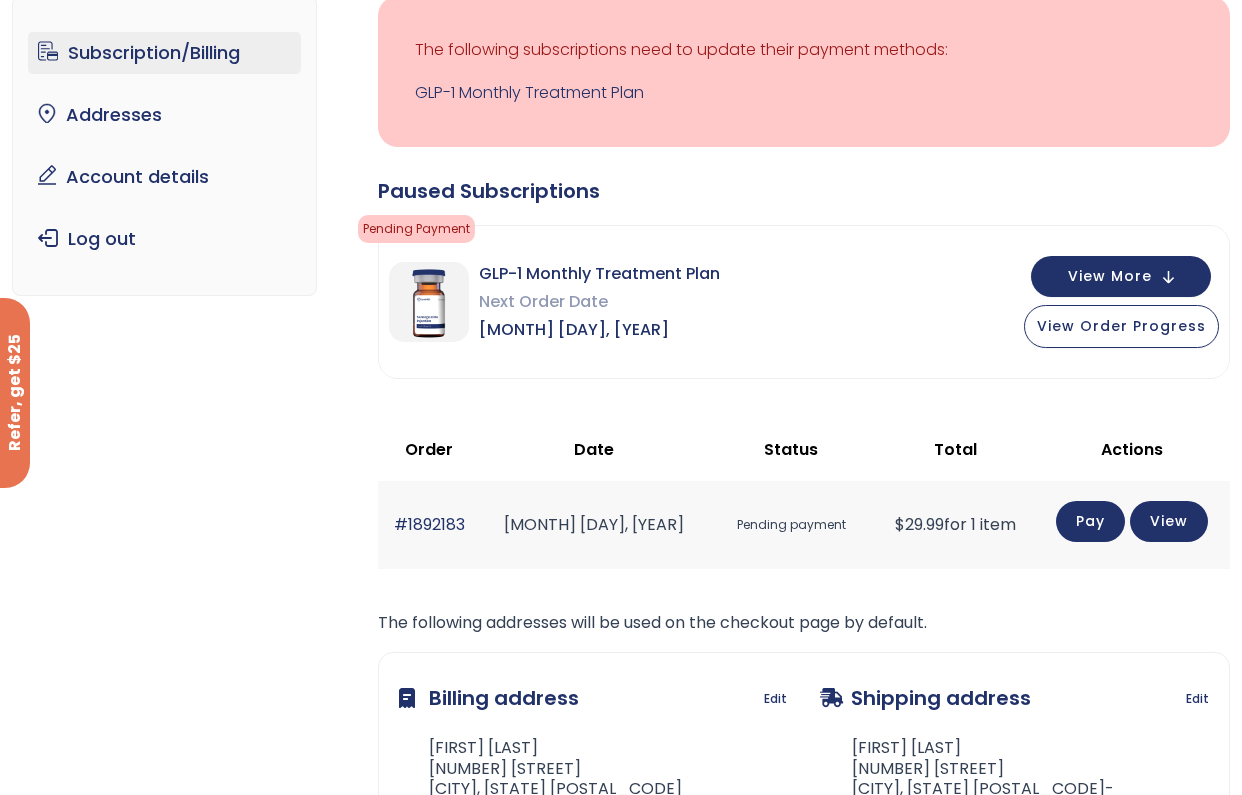 click on "Pay" 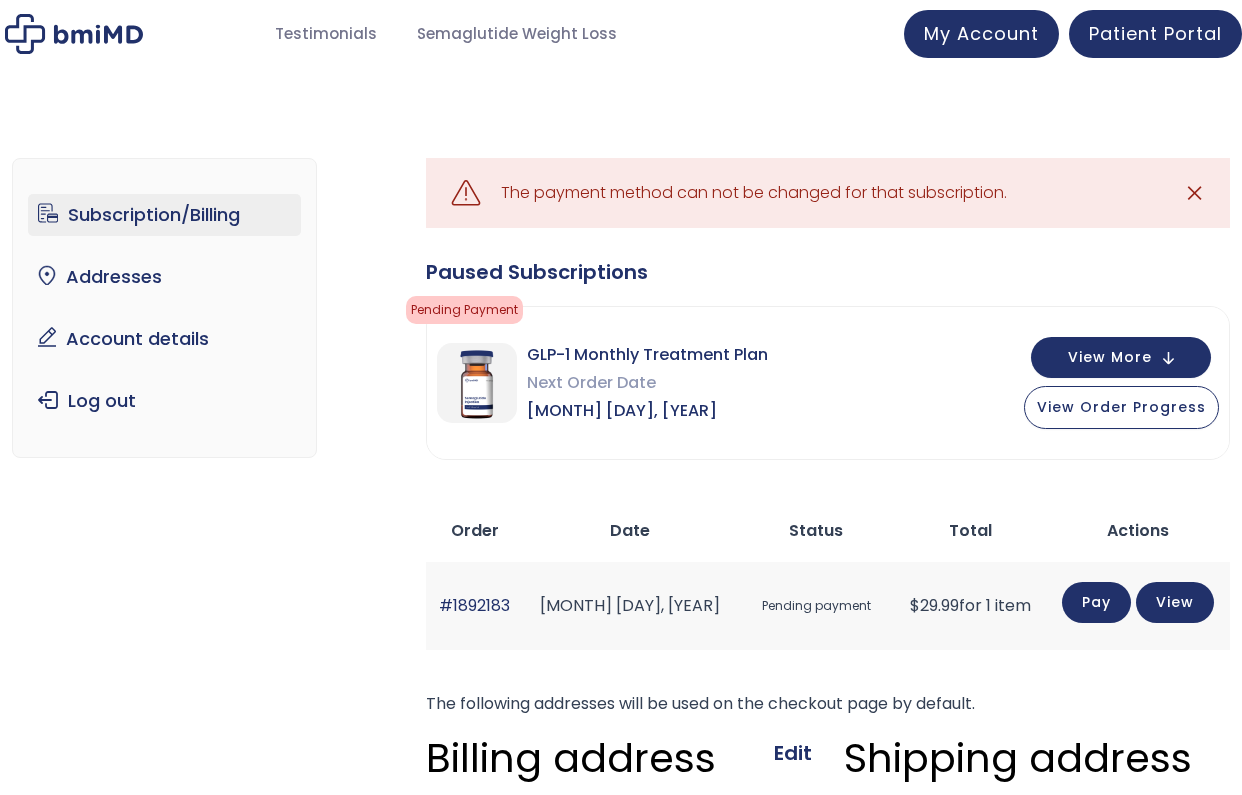 scroll, scrollTop: 0, scrollLeft: 0, axis: both 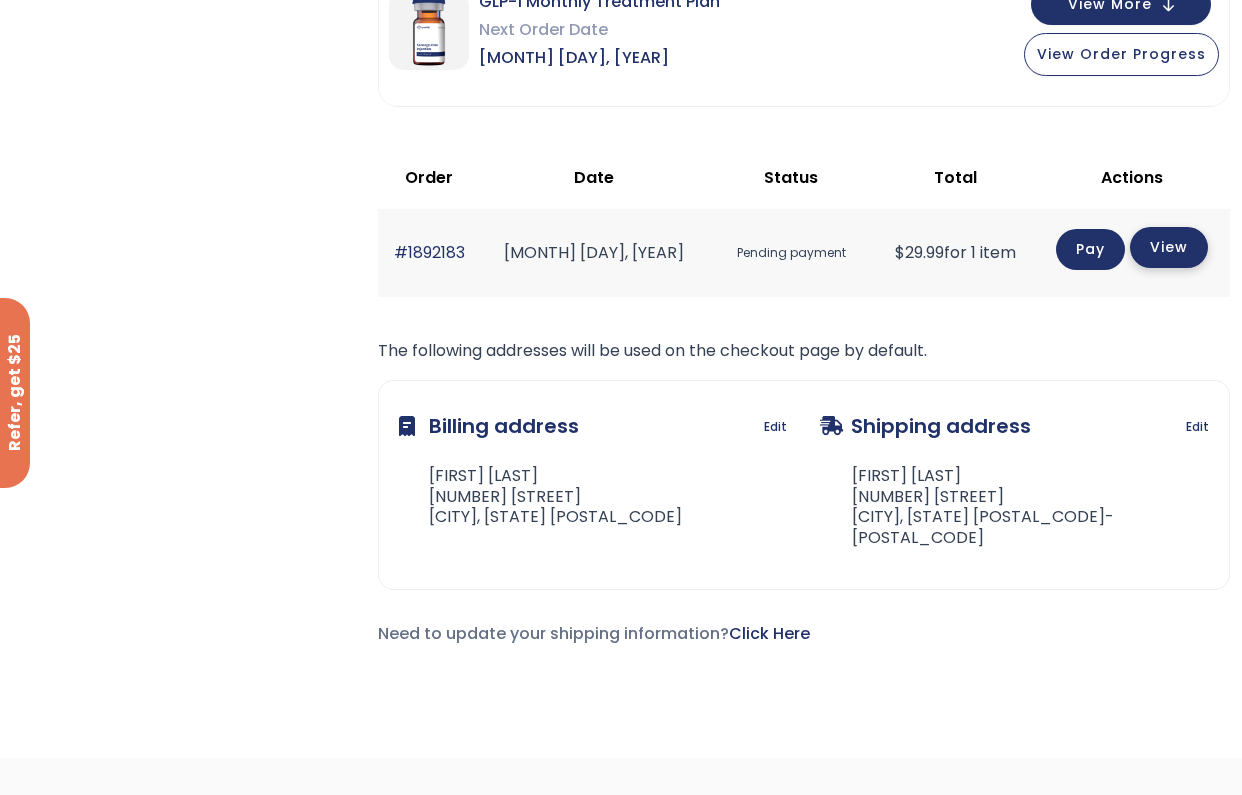 click on "View" 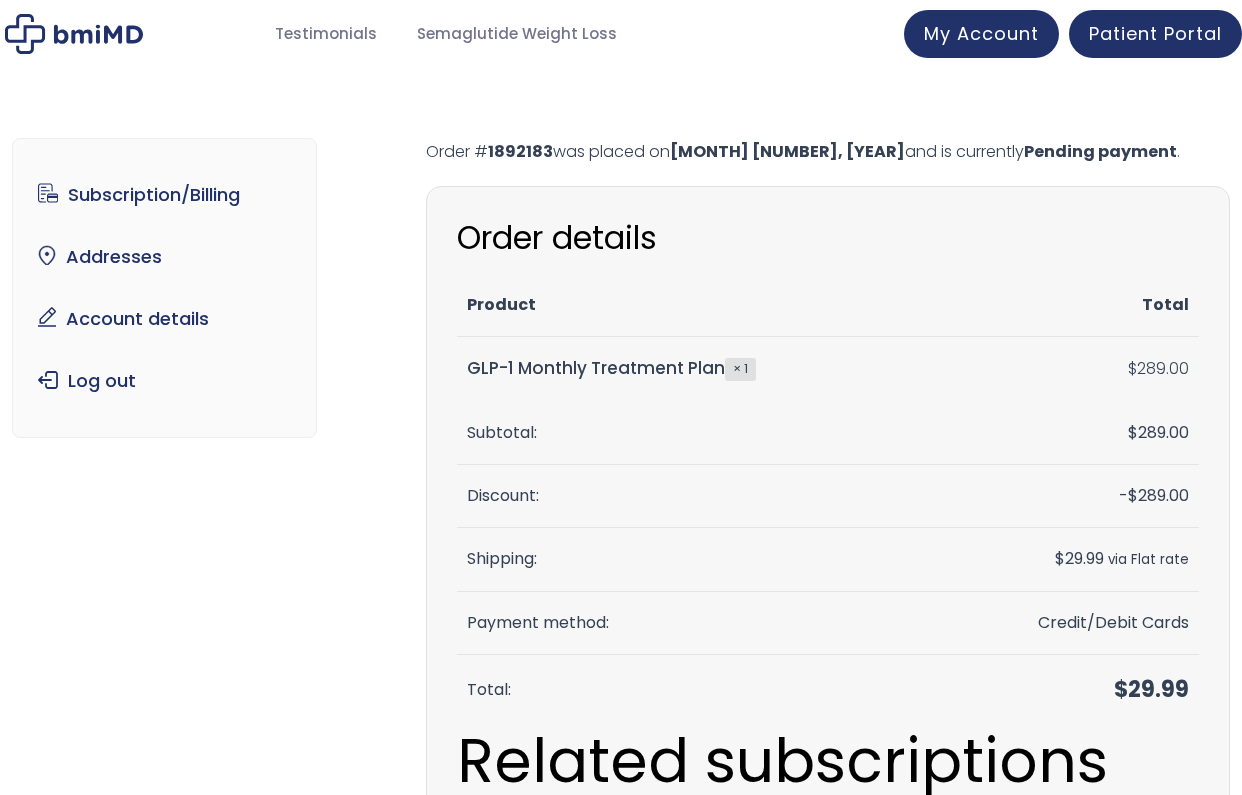 scroll, scrollTop: 0, scrollLeft: 0, axis: both 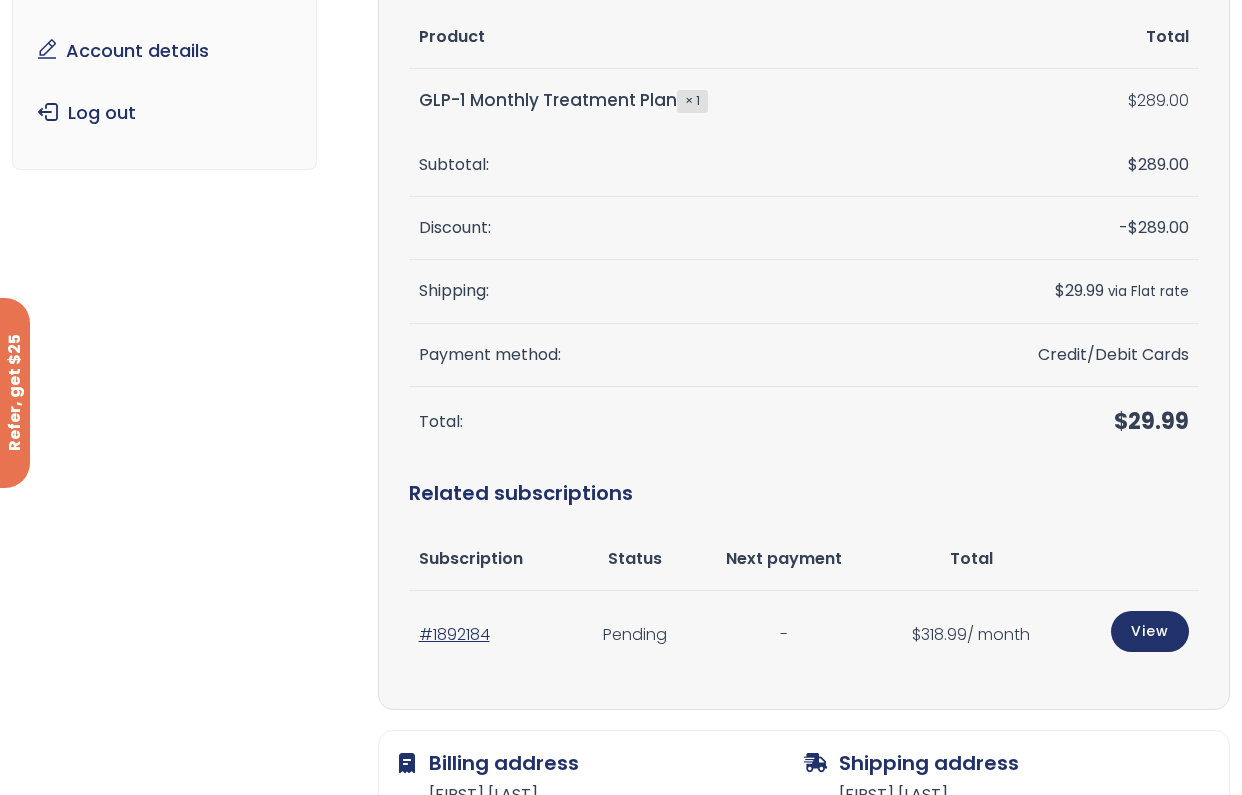 click on "Credit/Debit Cards" at bounding box center [1057, 355] 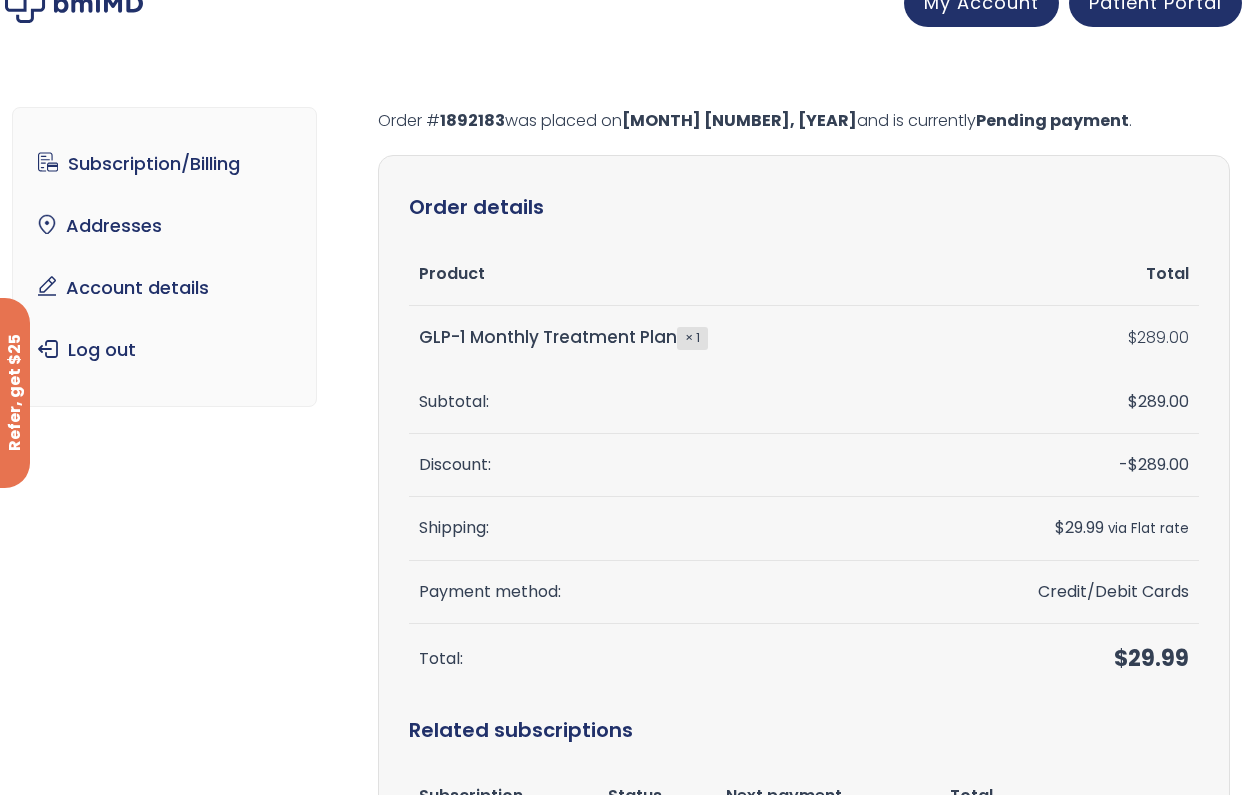 scroll, scrollTop: 0, scrollLeft: 0, axis: both 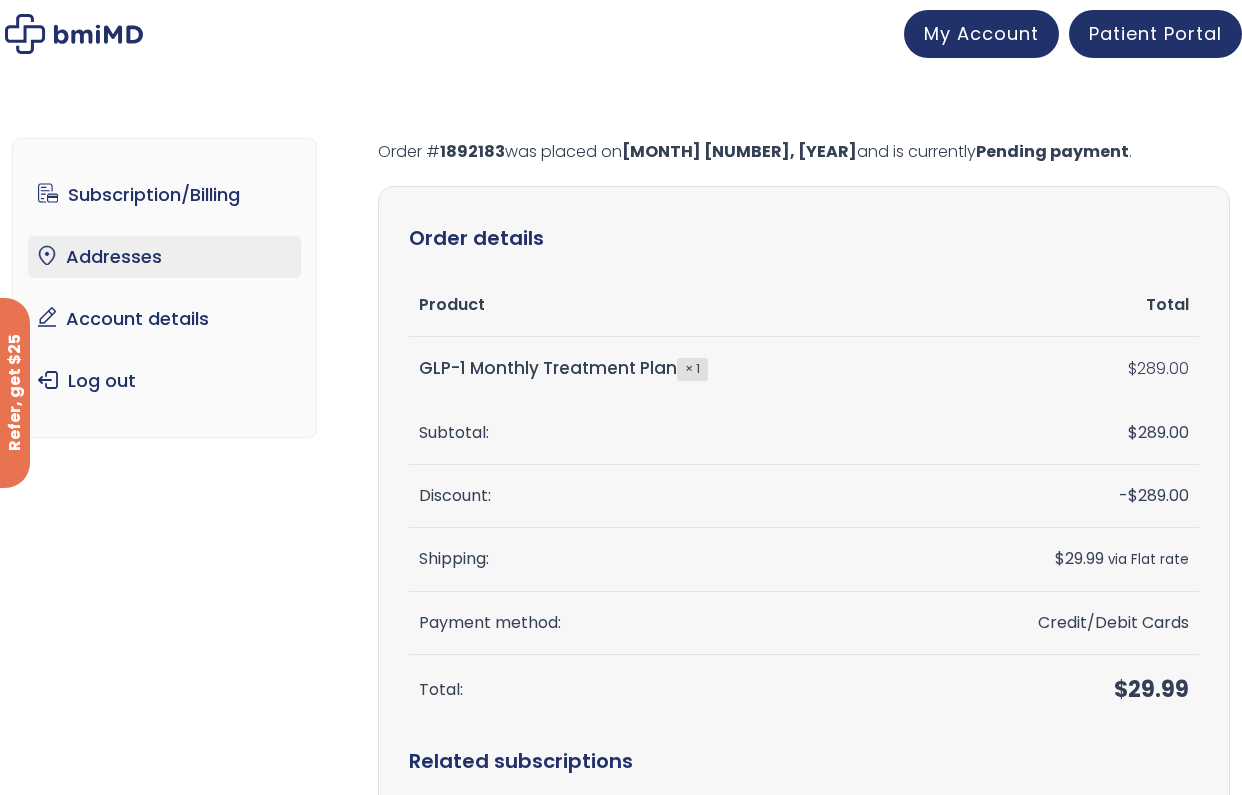 click on "Addresses" at bounding box center (164, 257) 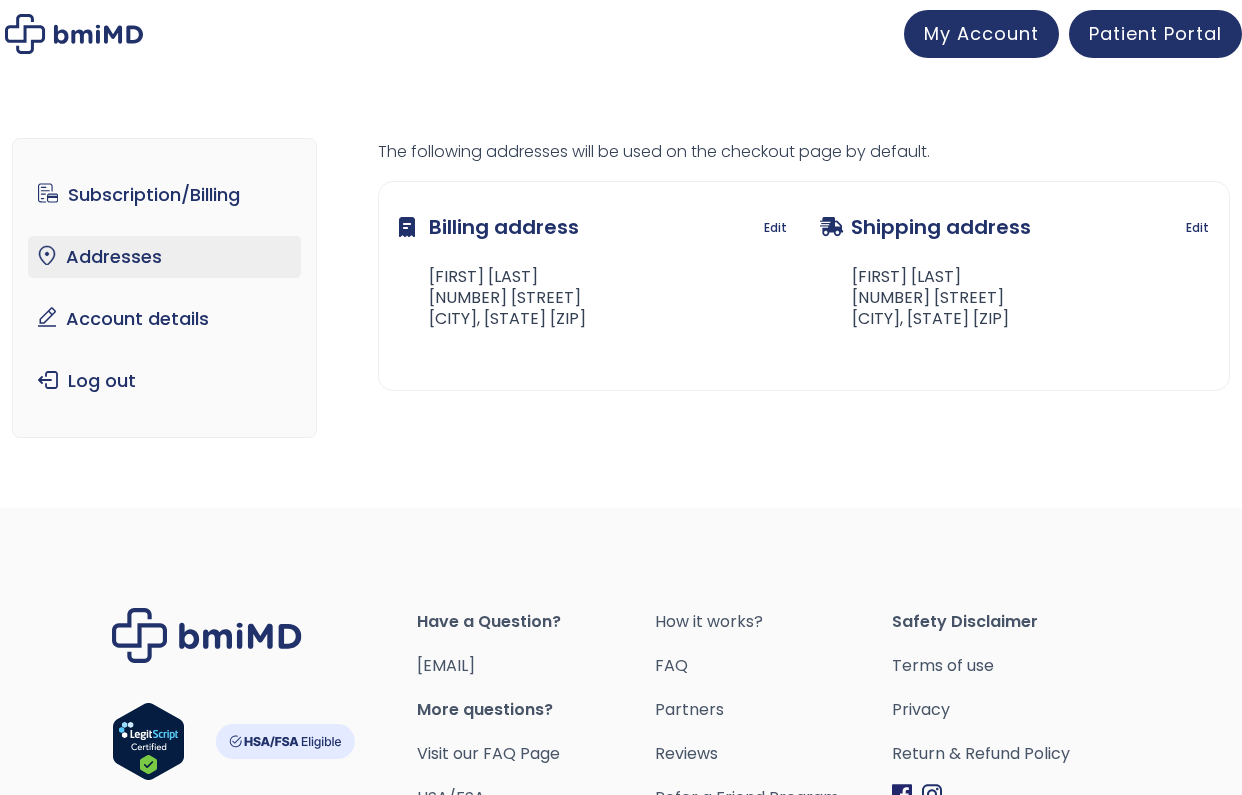 scroll, scrollTop: 0, scrollLeft: 0, axis: both 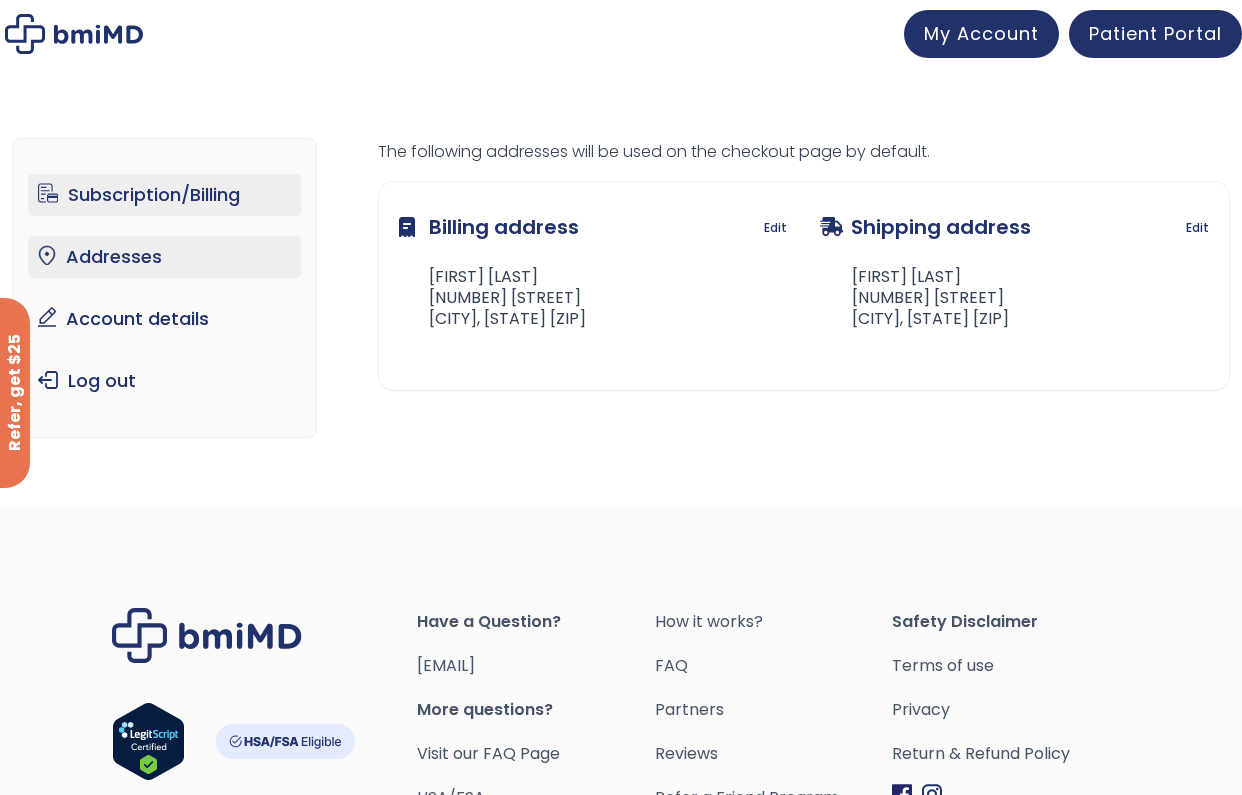 click on "Subscription/Billing" at bounding box center (164, 195) 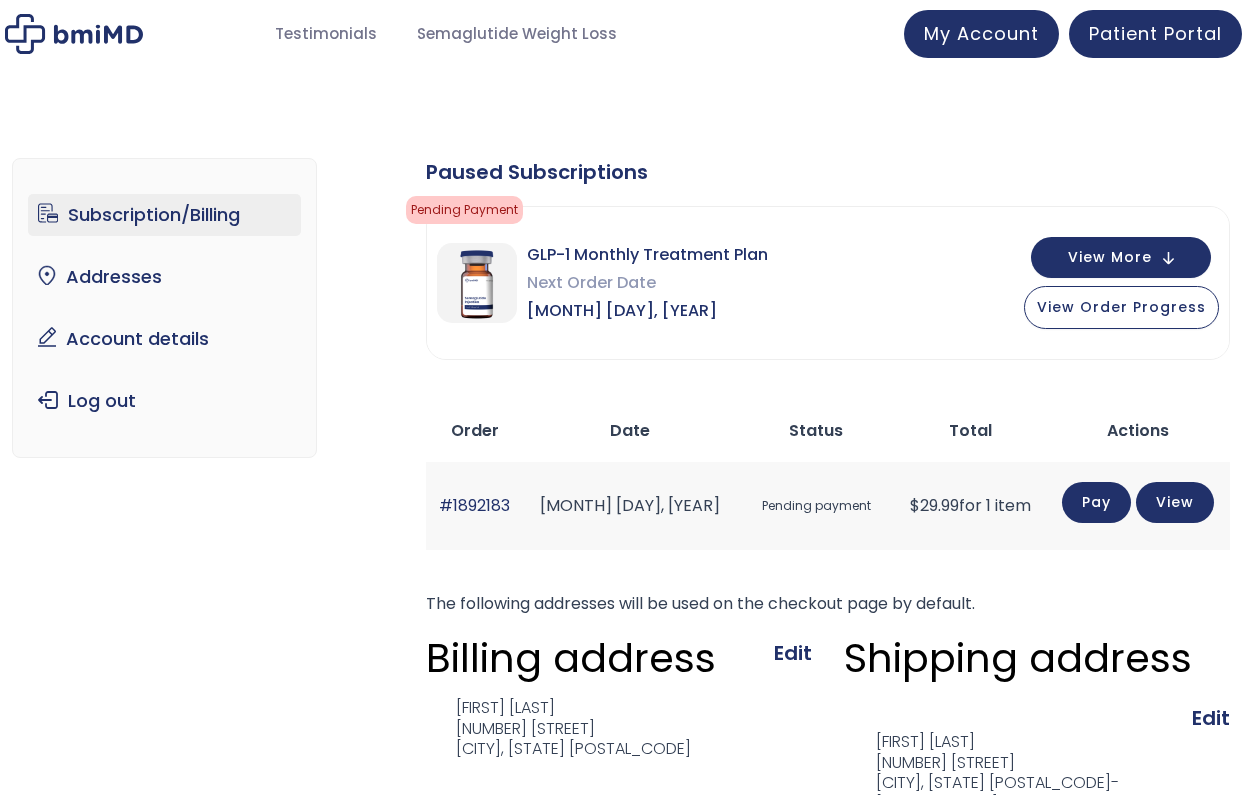 scroll, scrollTop: 0, scrollLeft: 0, axis: both 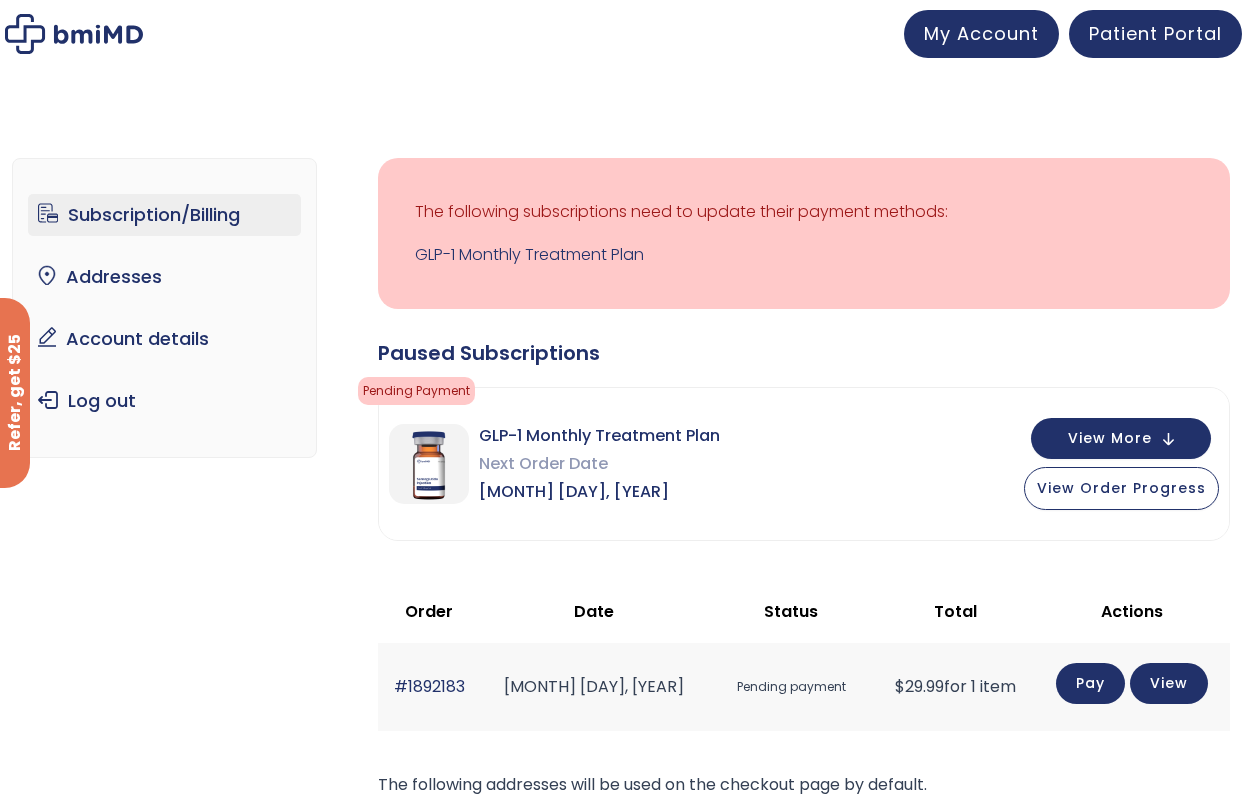 click on "Pay" 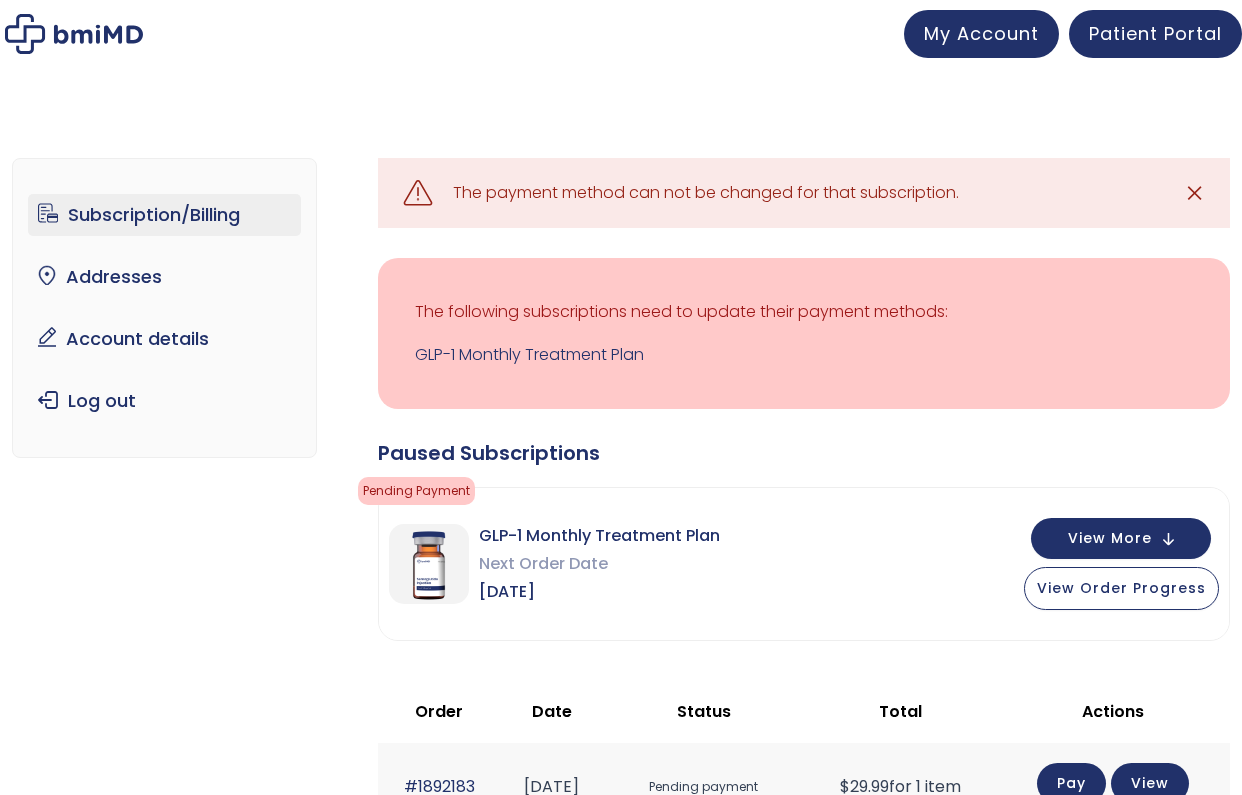 scroll, scrollTop: 0, scrollLeft: 0, axis: both 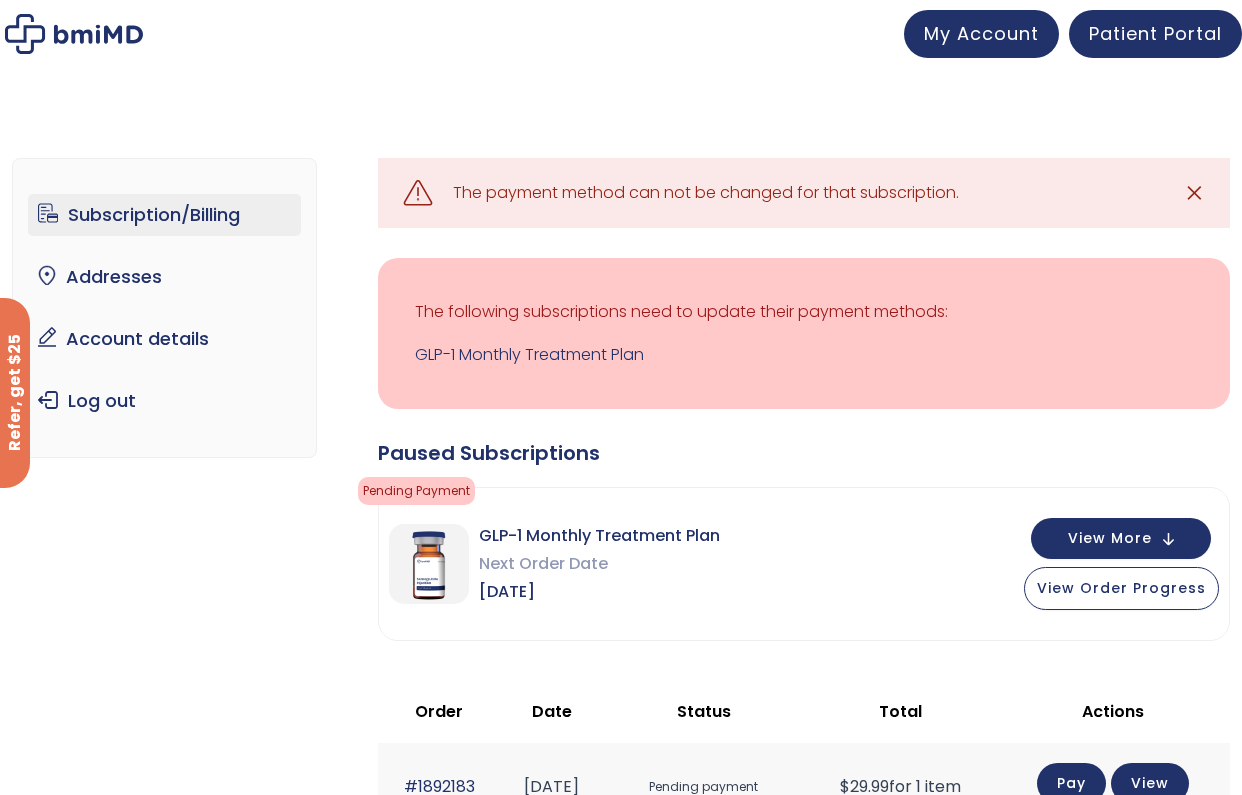 click on "✕" at bounding box center [1194, 193] 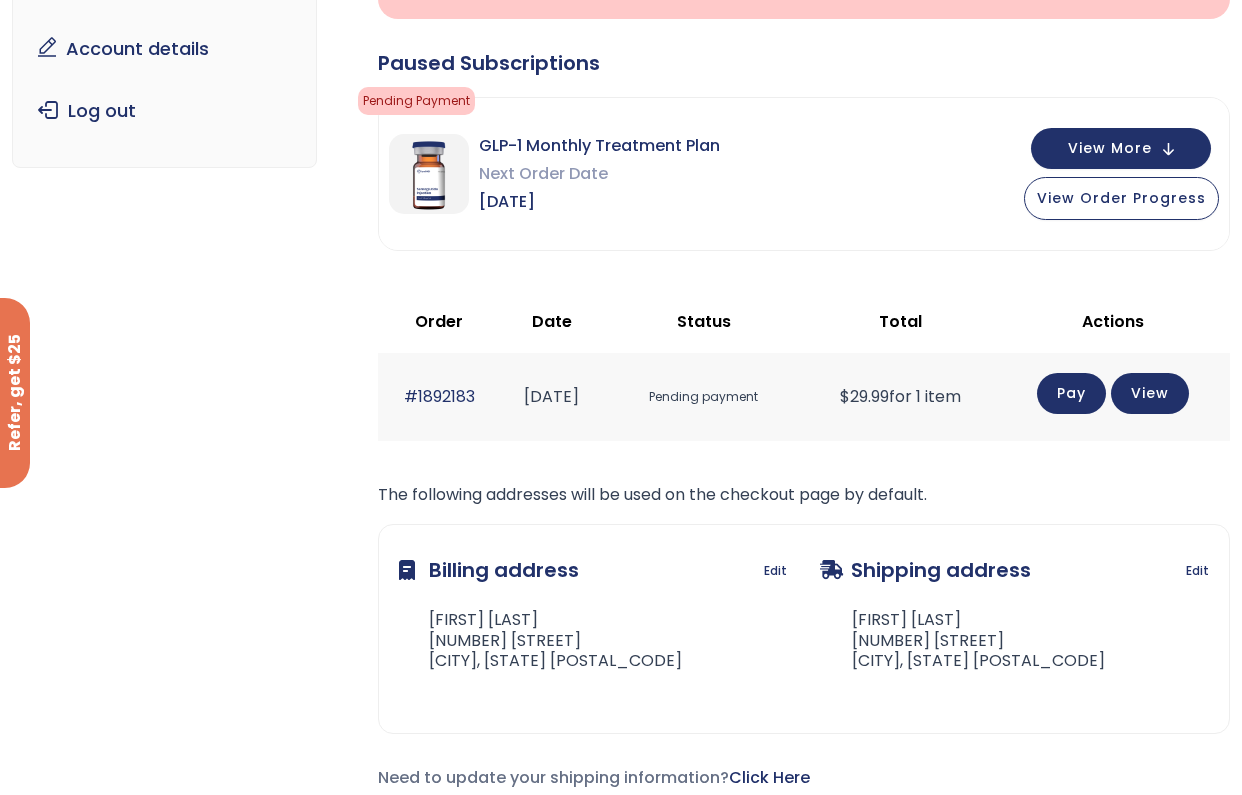 scroll, scrollTop: 283, scrollLeft: 0, axis: vertical 